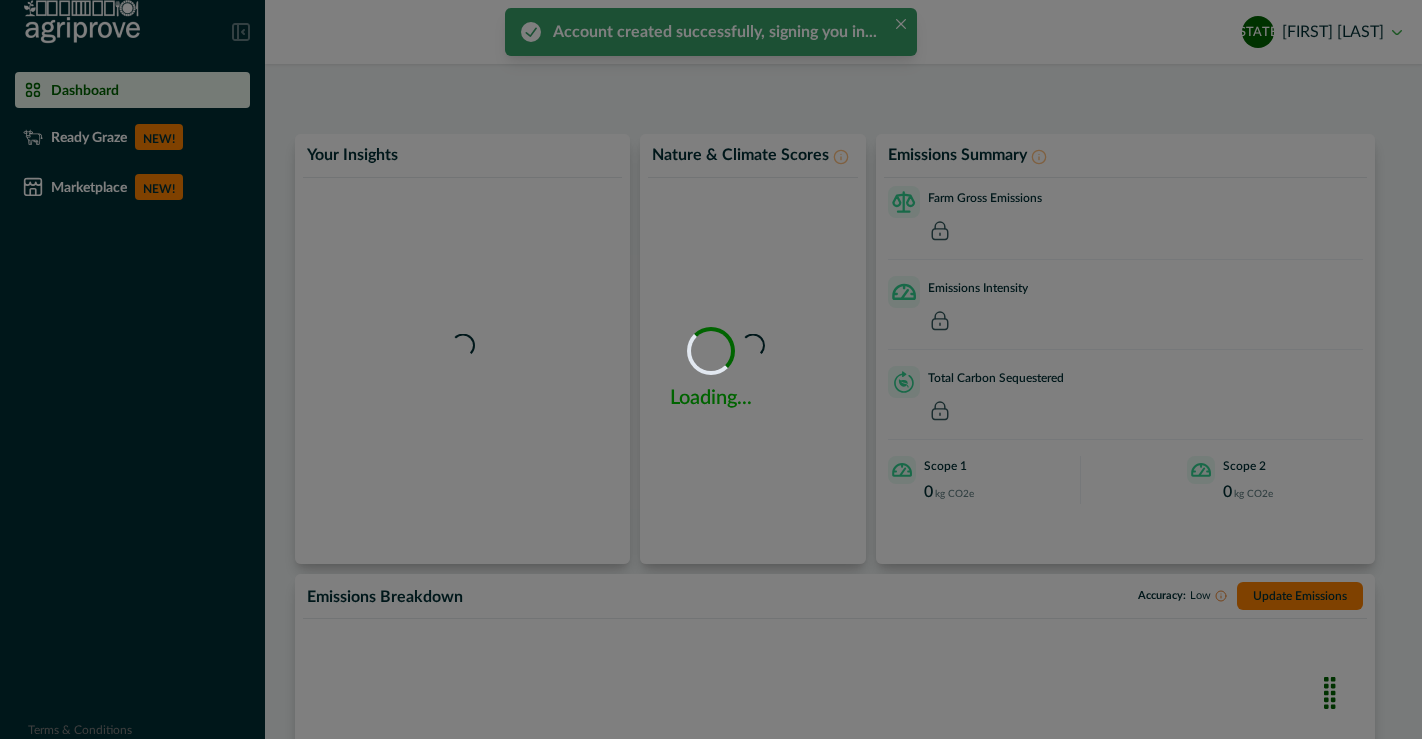 scroll, scrollTop: 0, scrollLeft: 0, axis: both 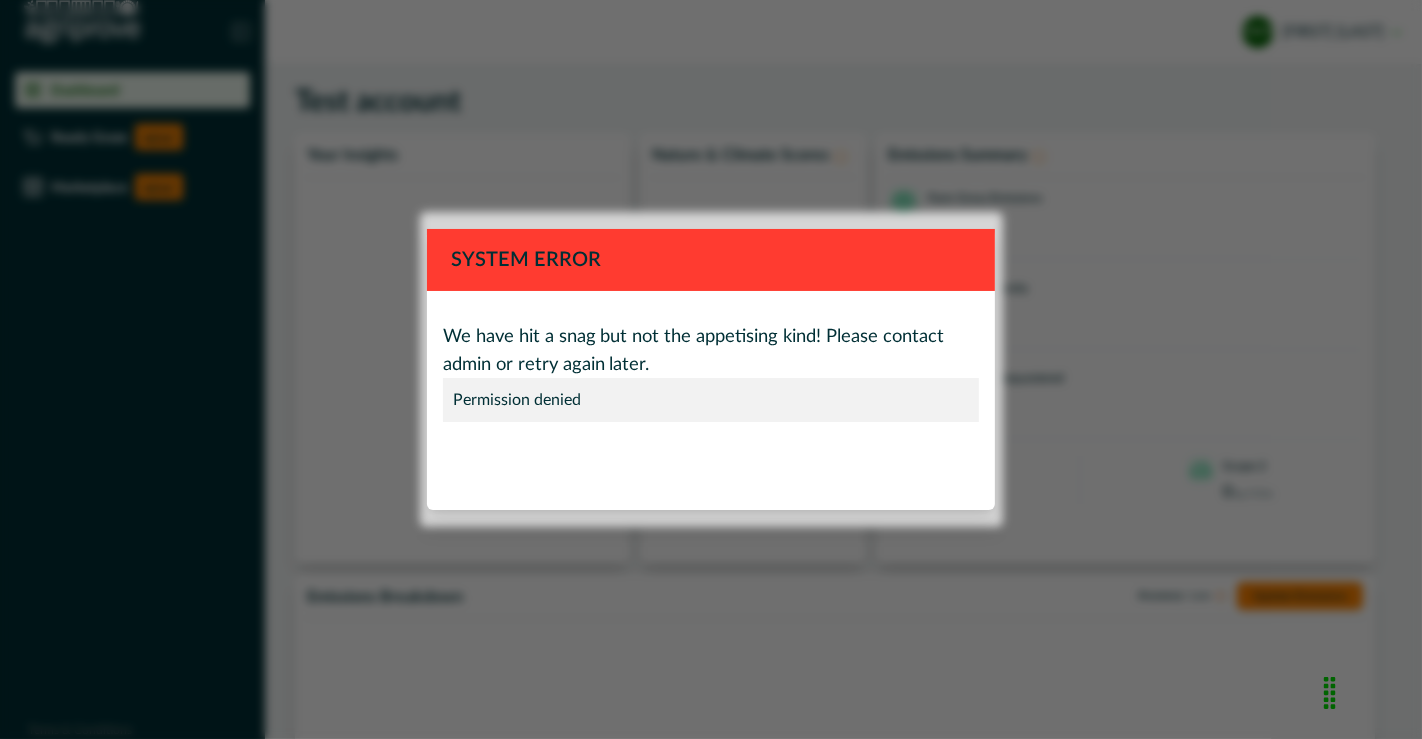 click on "System Error" at bounding box center [711, 260] 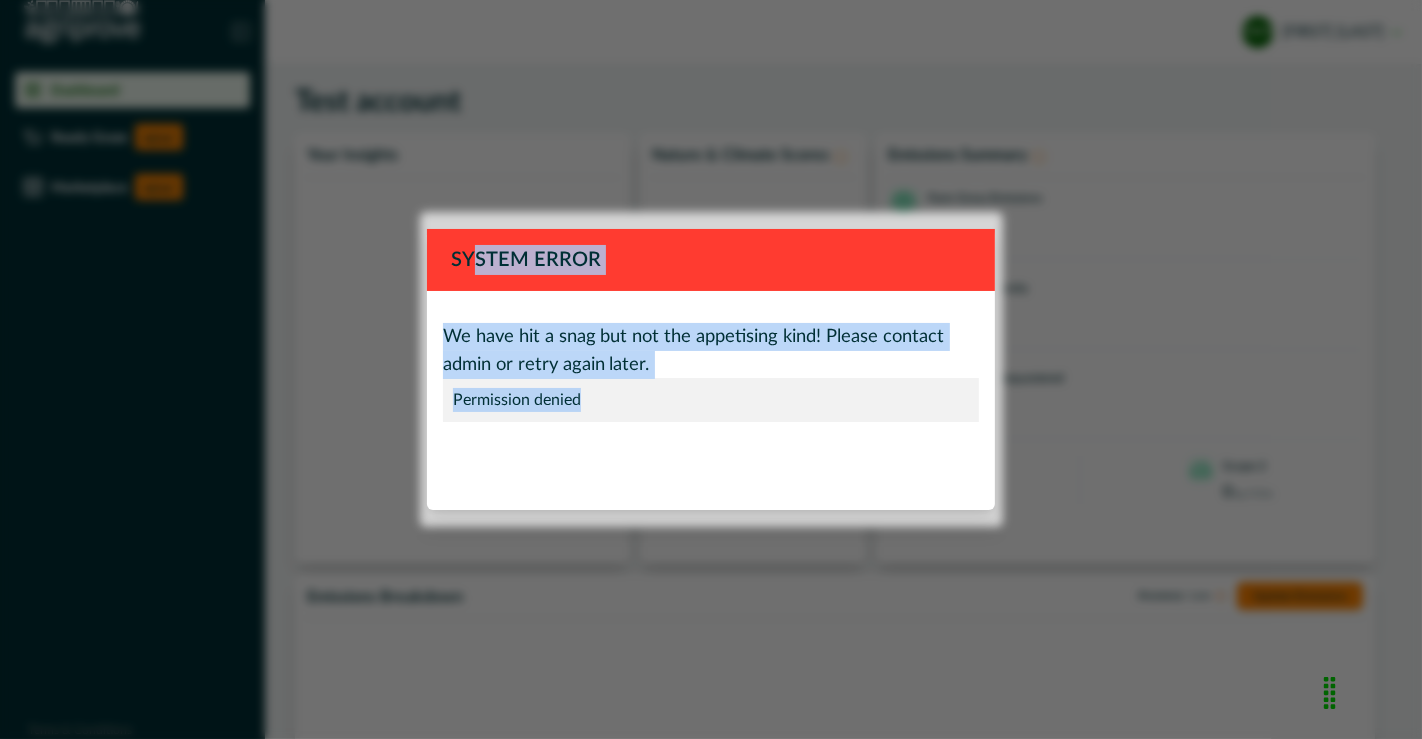 drag, startPoint x: 475, startPoint y: 315, endPoint x: 857, endPoint y: 416, distance: 395.12656 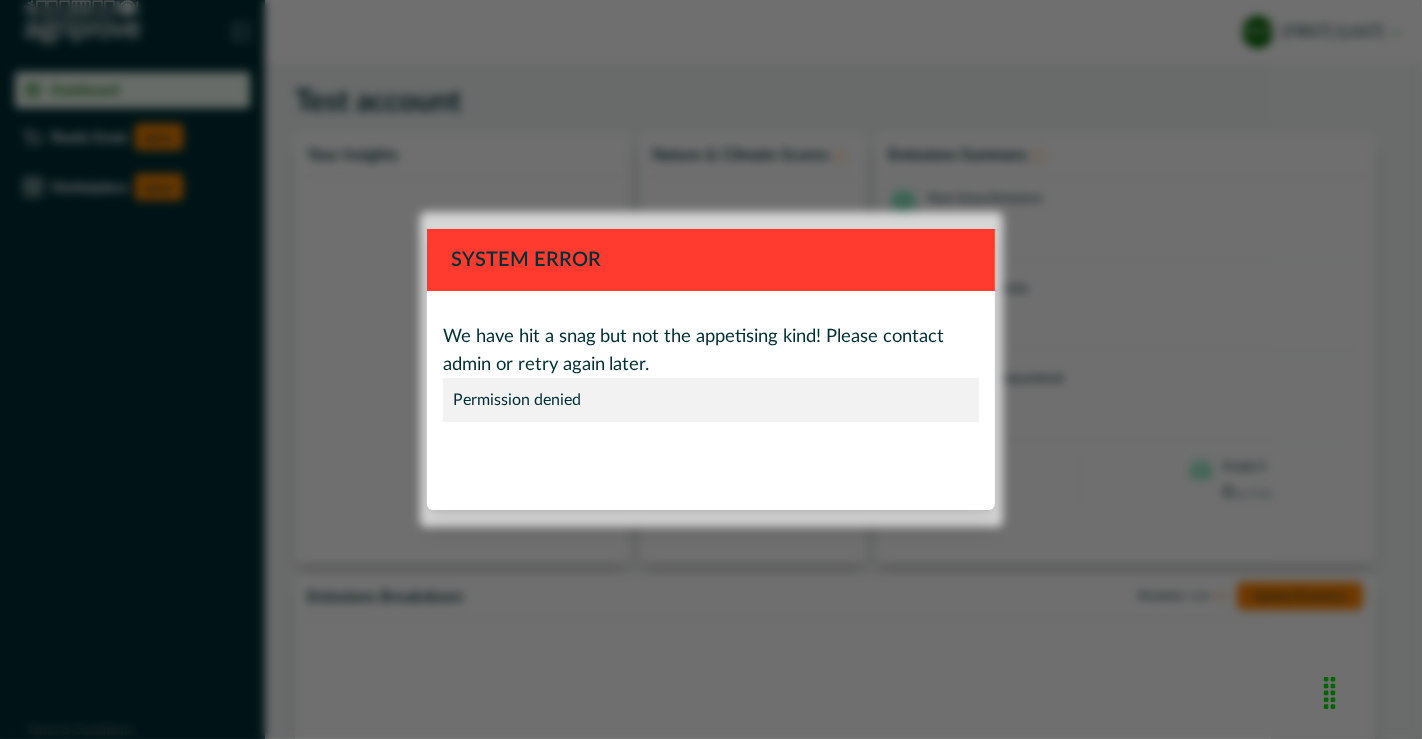 click on "System Error We have hit a snag but not the appetising kind! Please contact admin or retry again later.  Permission denied Close" at bounding box center (711, 369) 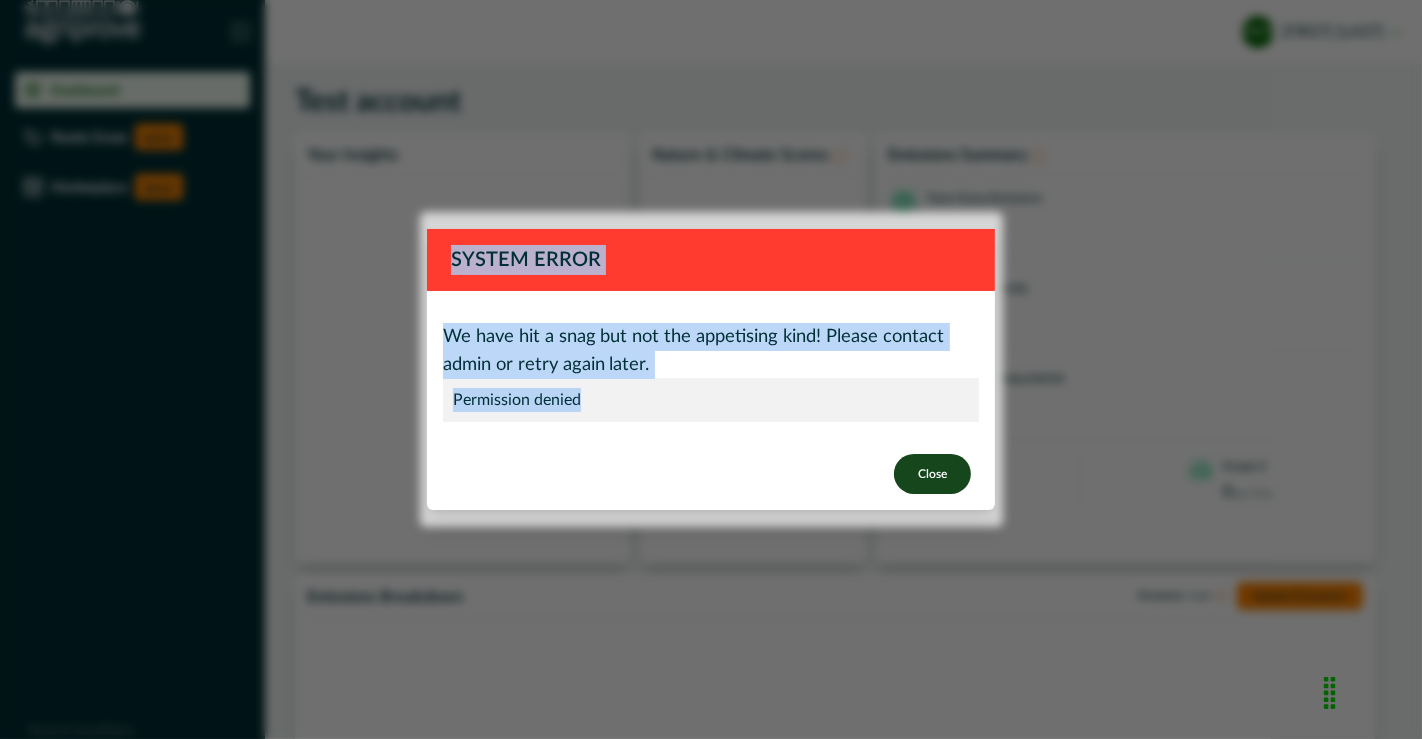 drag, startPoint x: 411, startPoint y: 223, endPoint x: 945, endPoint y: 488, distance: 596.1384 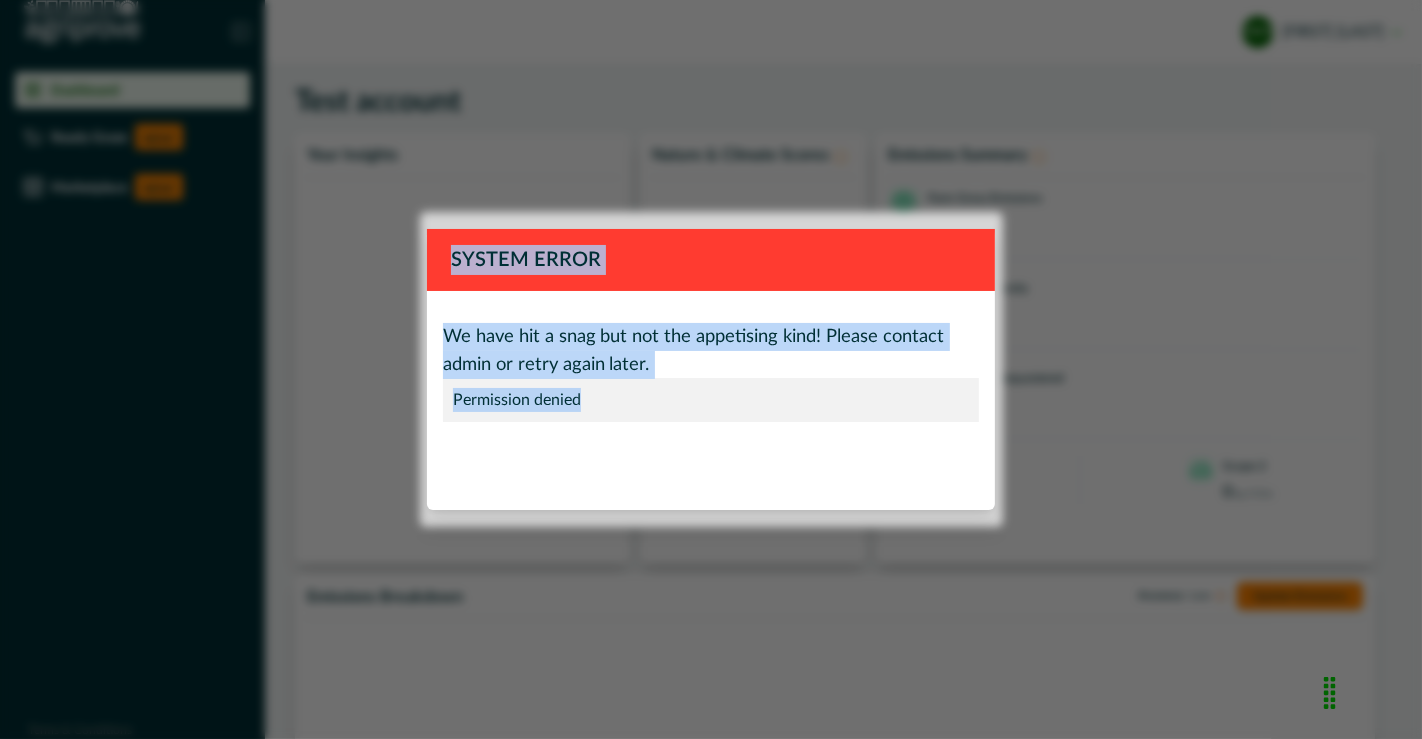click on "Close" at bounding box center [932, 474] 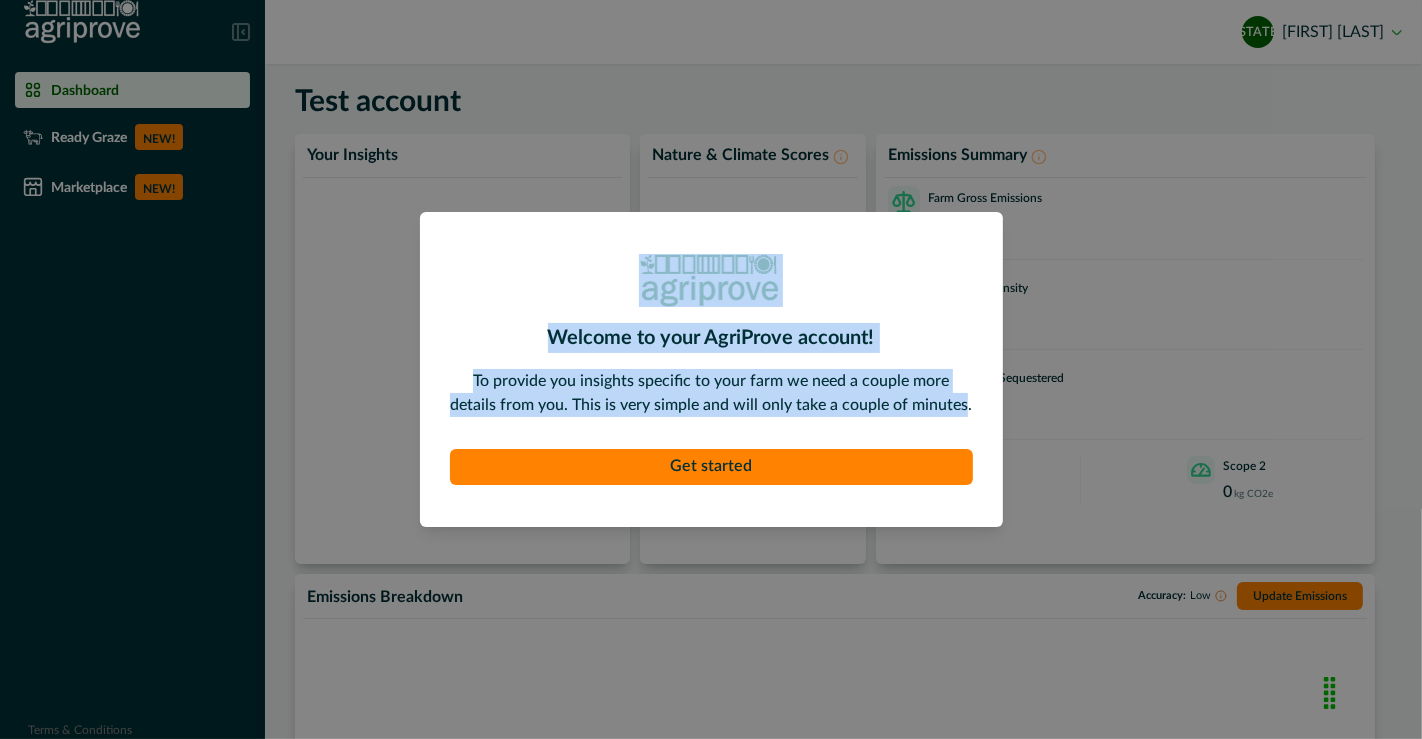 drag, startPoint x: 623, startPoint y: 267, endPoint x: 963, endPoint y: 424, distance: 374.49832 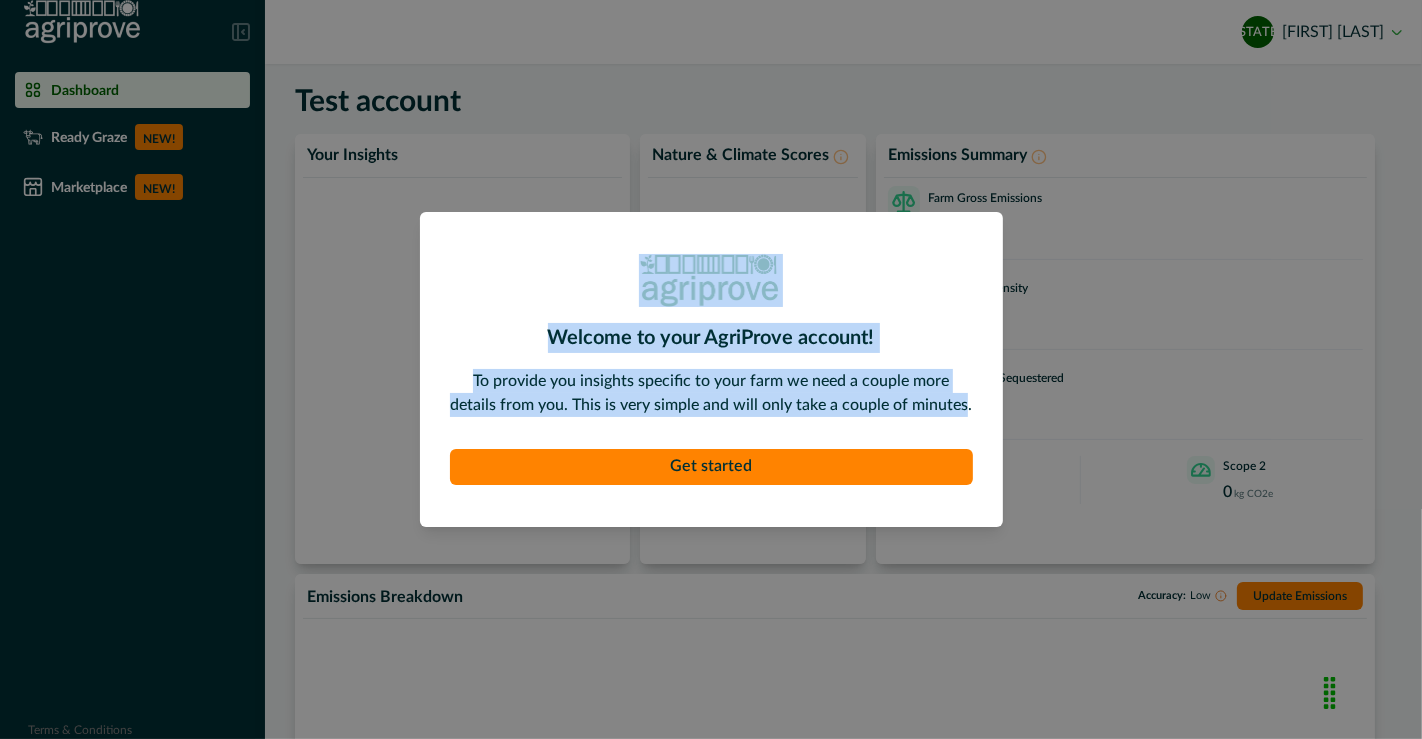 click on "Welcome to your AgriProve account! To provide you insights specific to your farm we need a couple more details from you. This is very simple and will only take a couple of minutes. Get started" at bounding box center [711, 369] 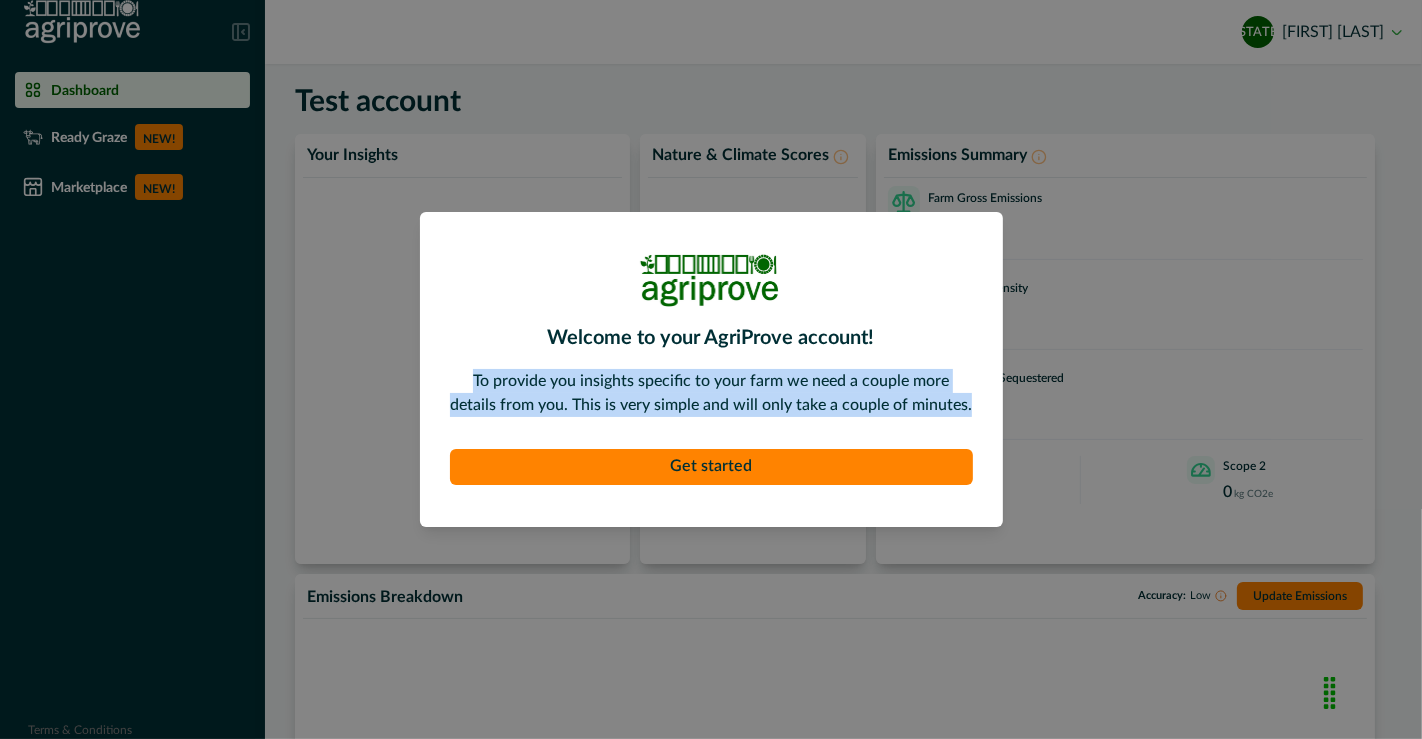 drag, startPoint x: 442, startPoint y: 369, endPoint x: 1027, endPoint y: 420, distance: 587.2189 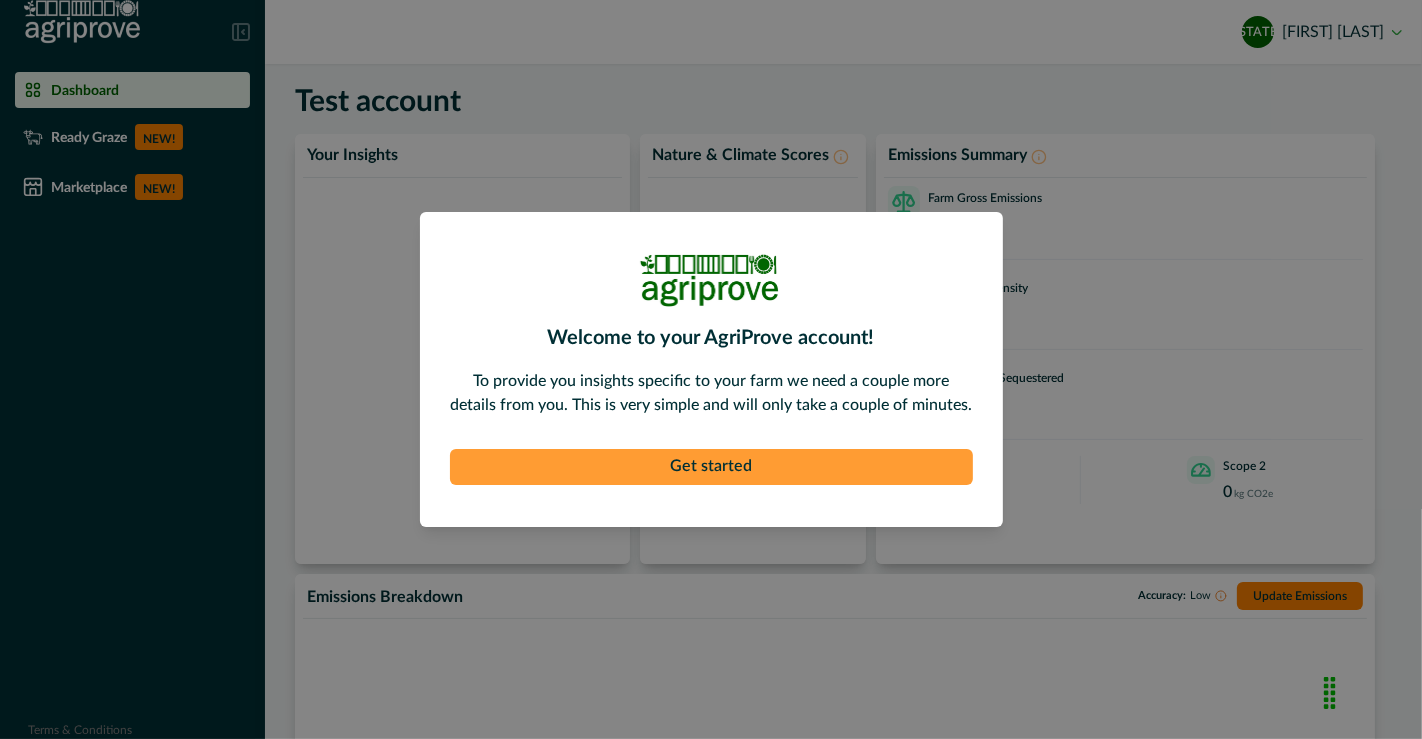 click on "Get started" at bounding box center [711, 467] 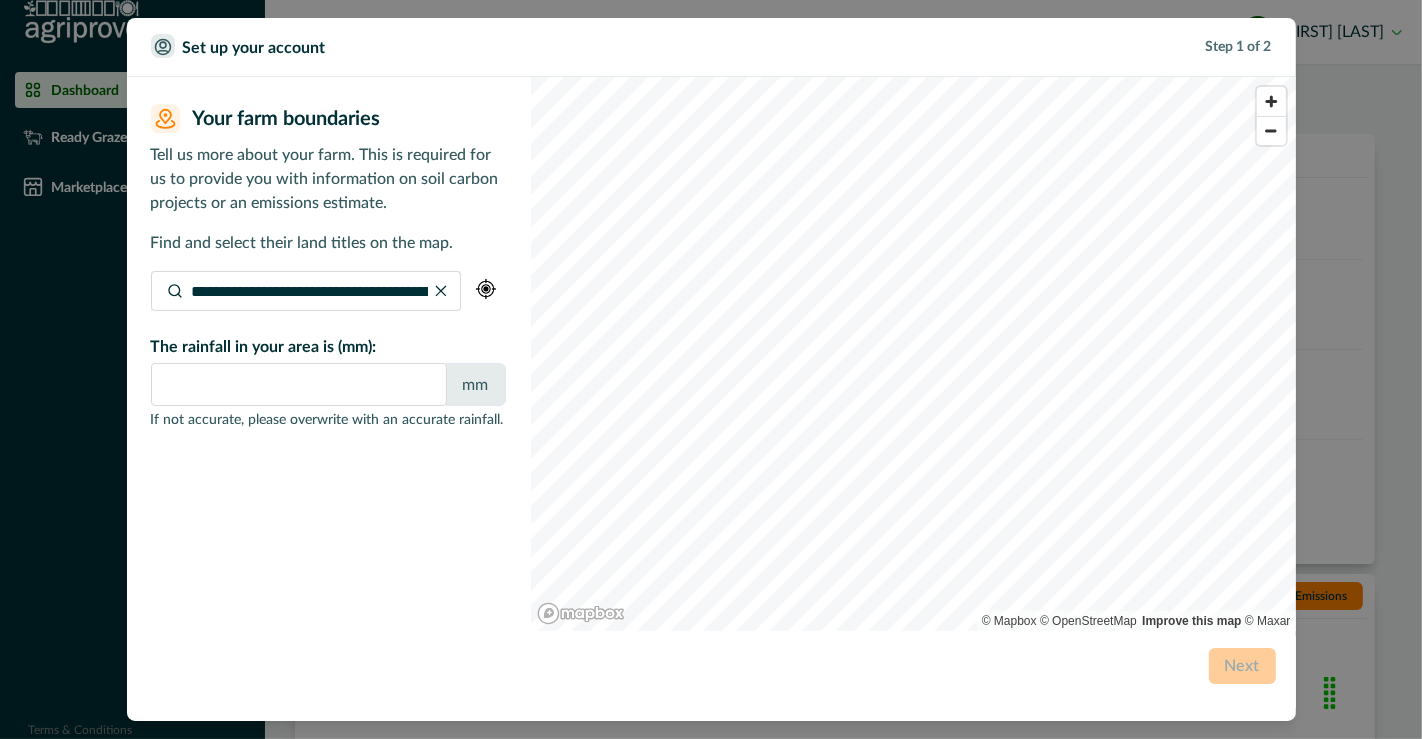 click on "**********" at bounding box center [711, 369] 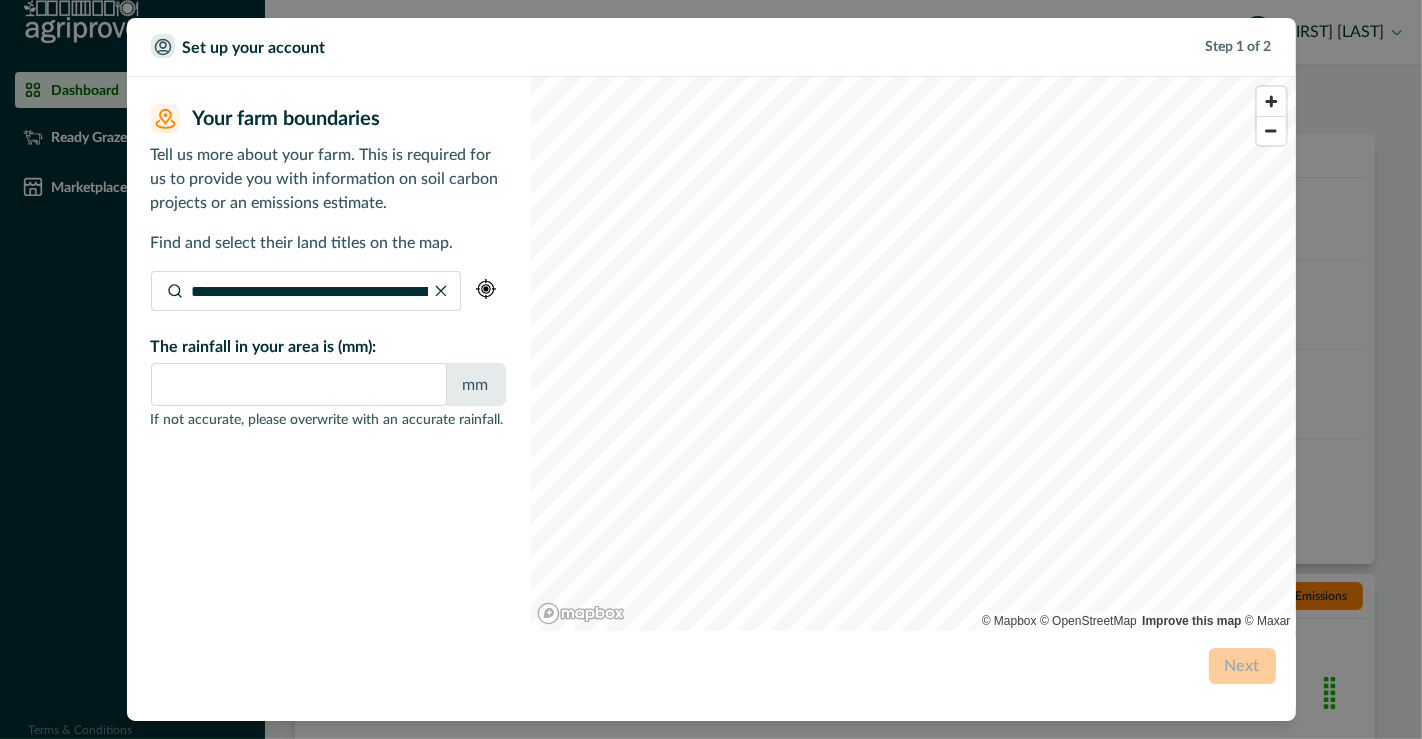 click on "Step 1 of 2" at bounding box center [1239, 47] 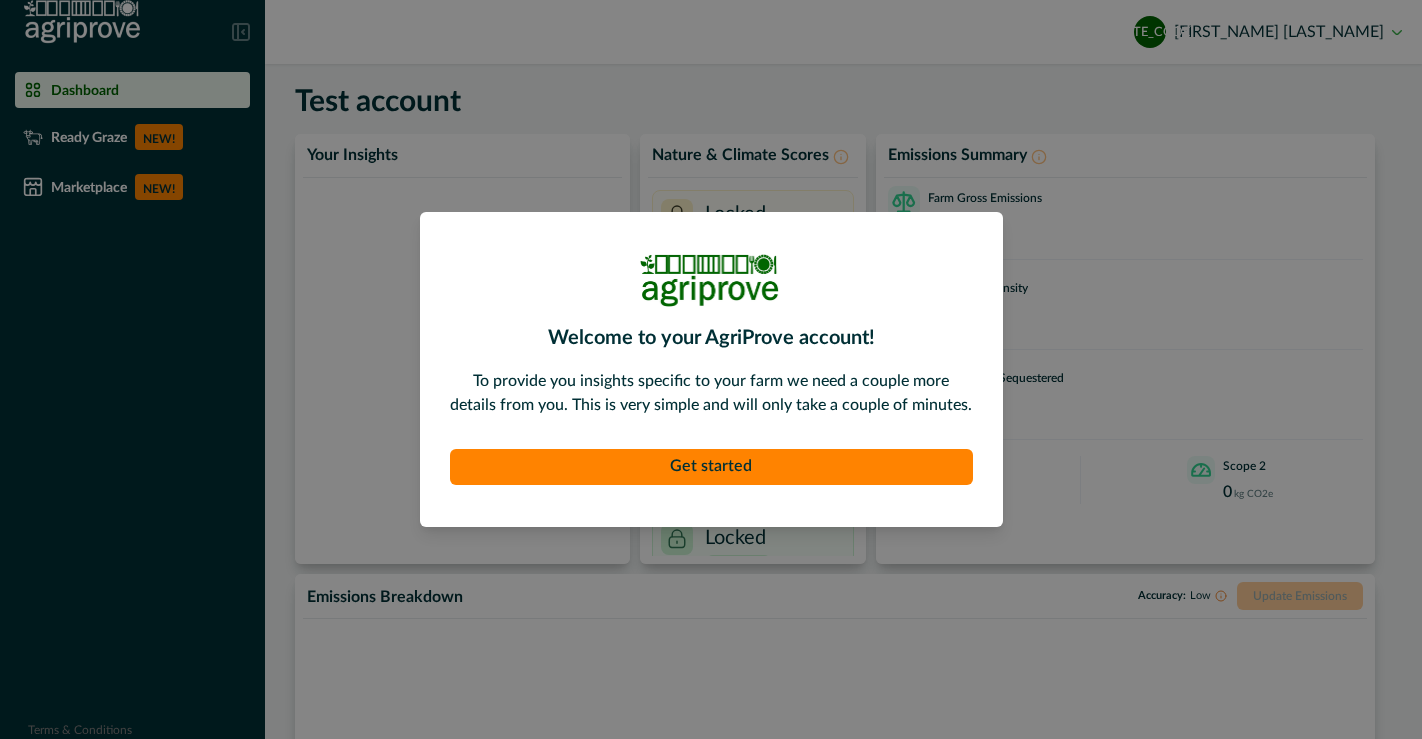 scroll, scrollTop: 0, scrollLeft: 0, axis: both 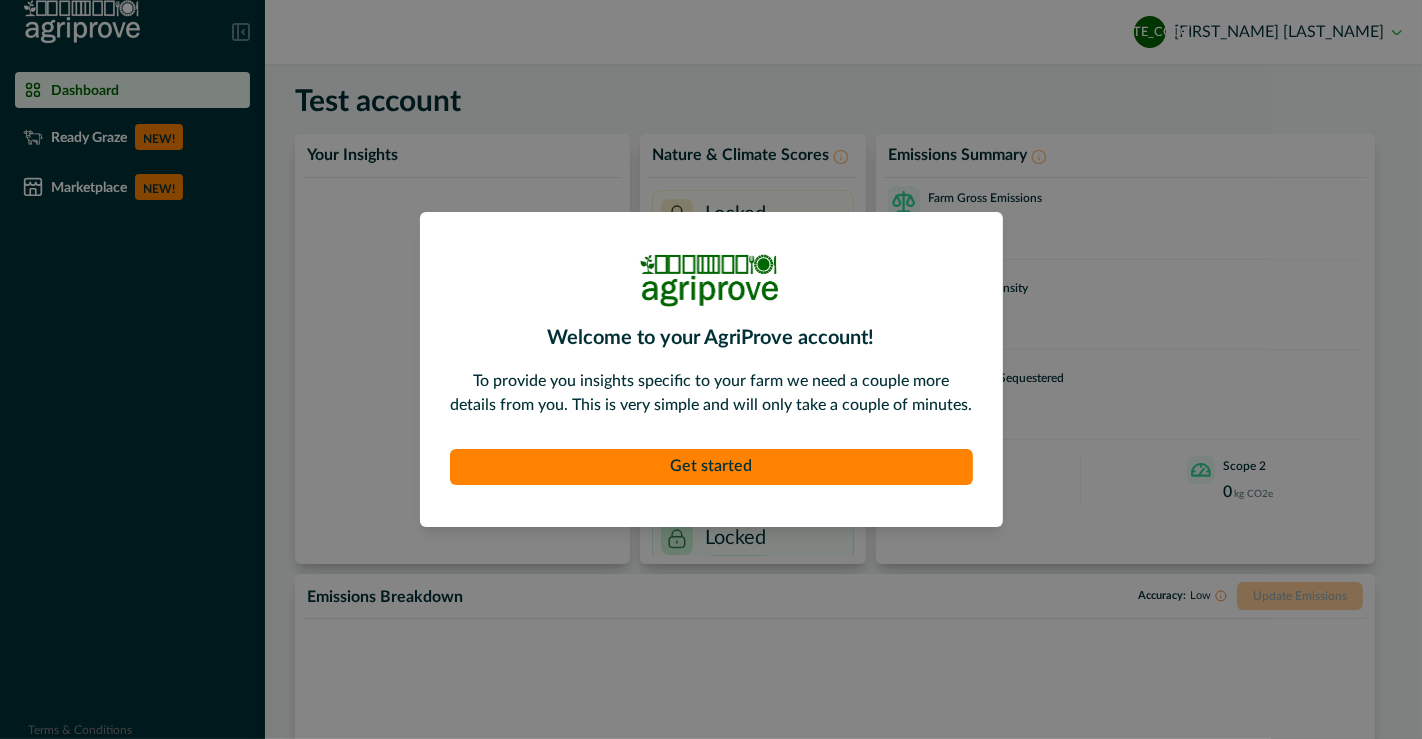 type 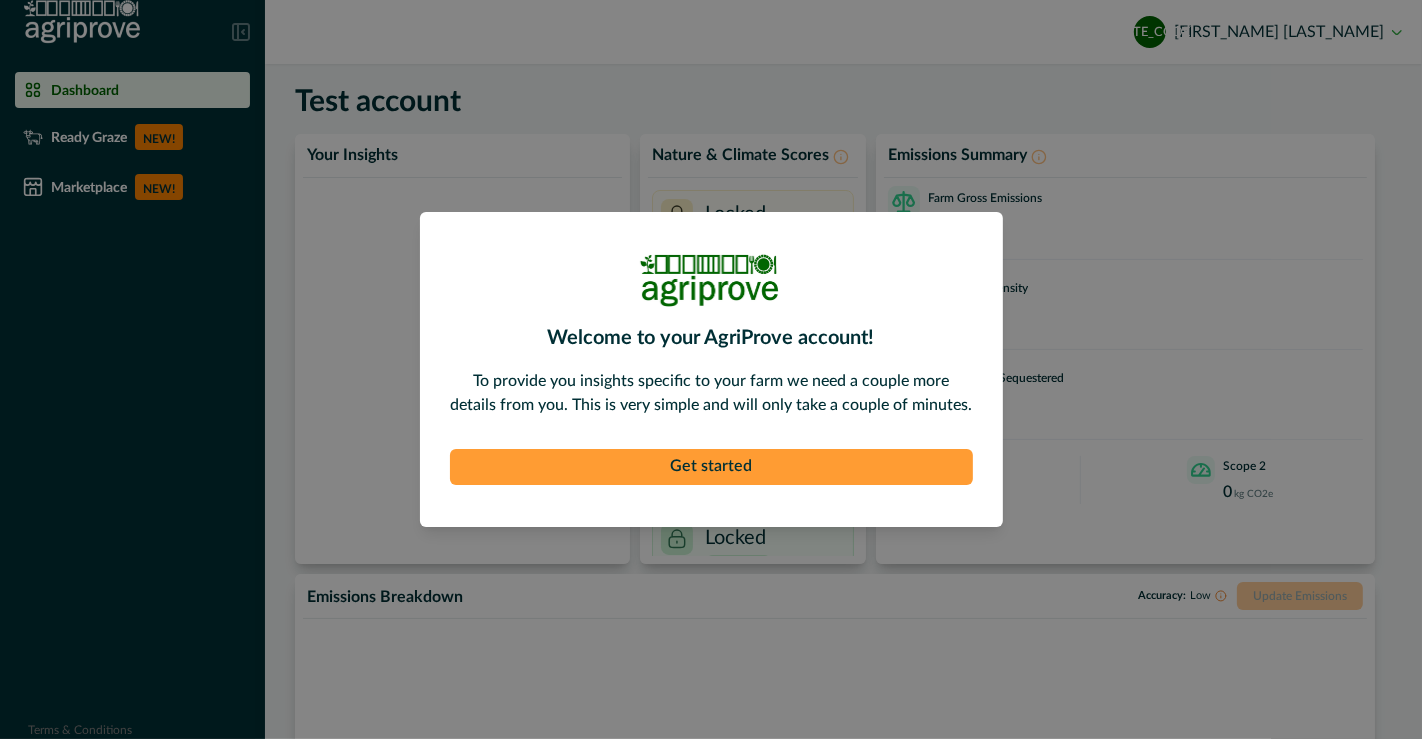 click on "Get started" at bounding box center (711, 467) 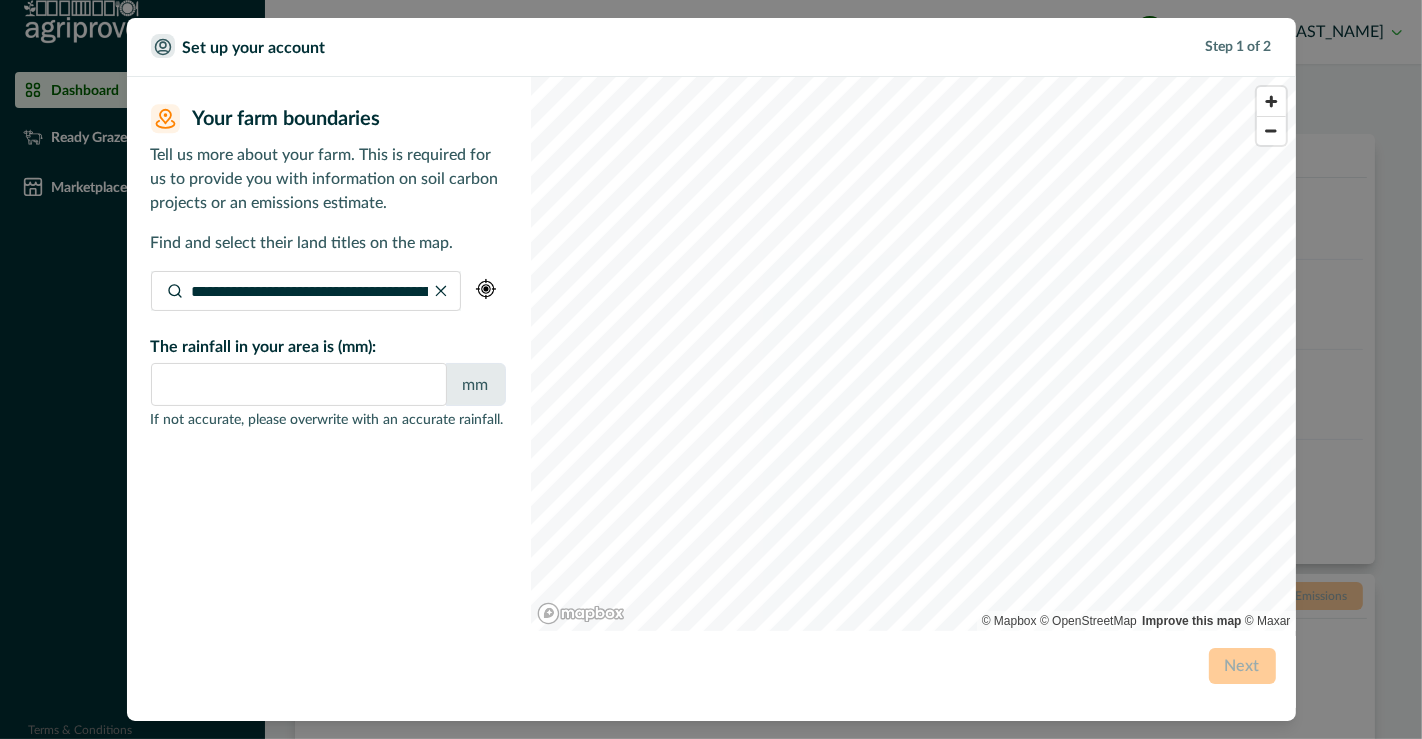 click on "**********" at bounding box center (306, 291) 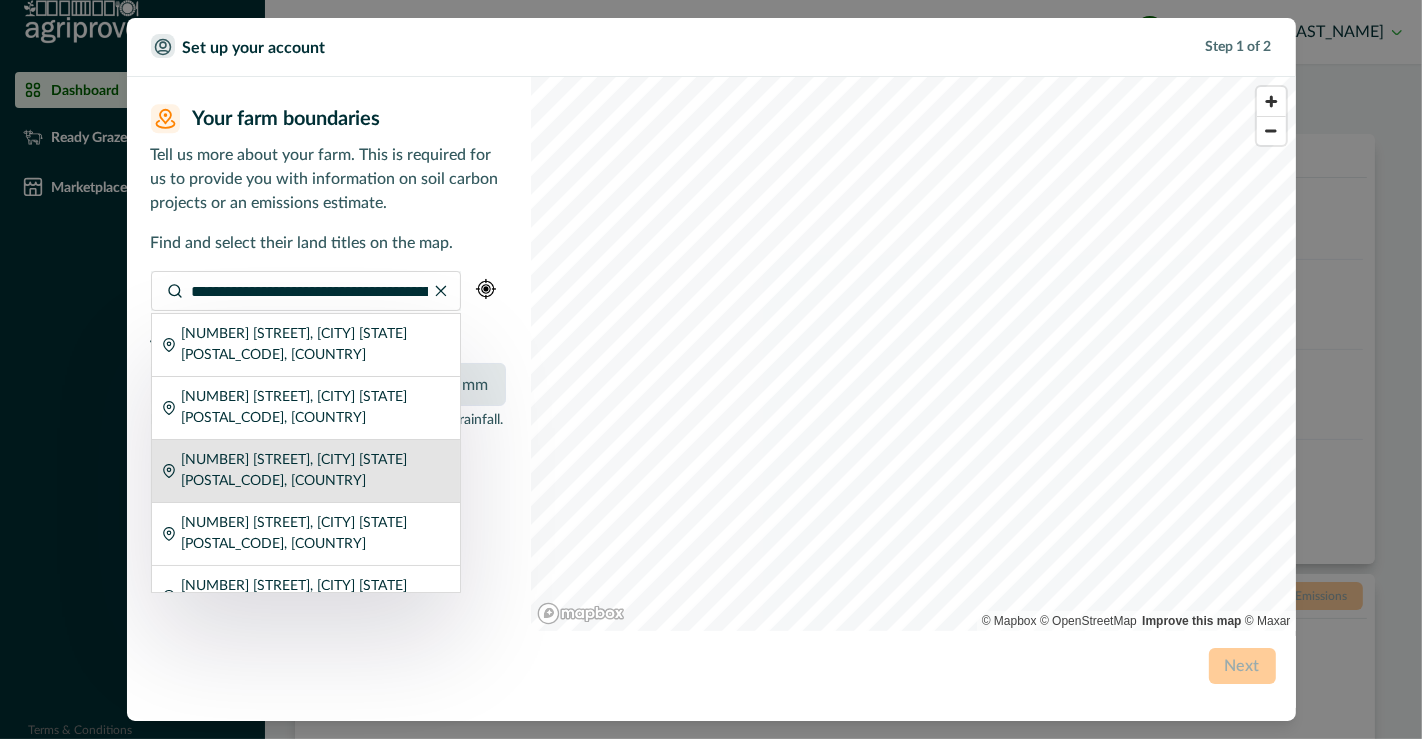 scroll, scrollTop: 34, scrollLeft: 0, axis: vertical 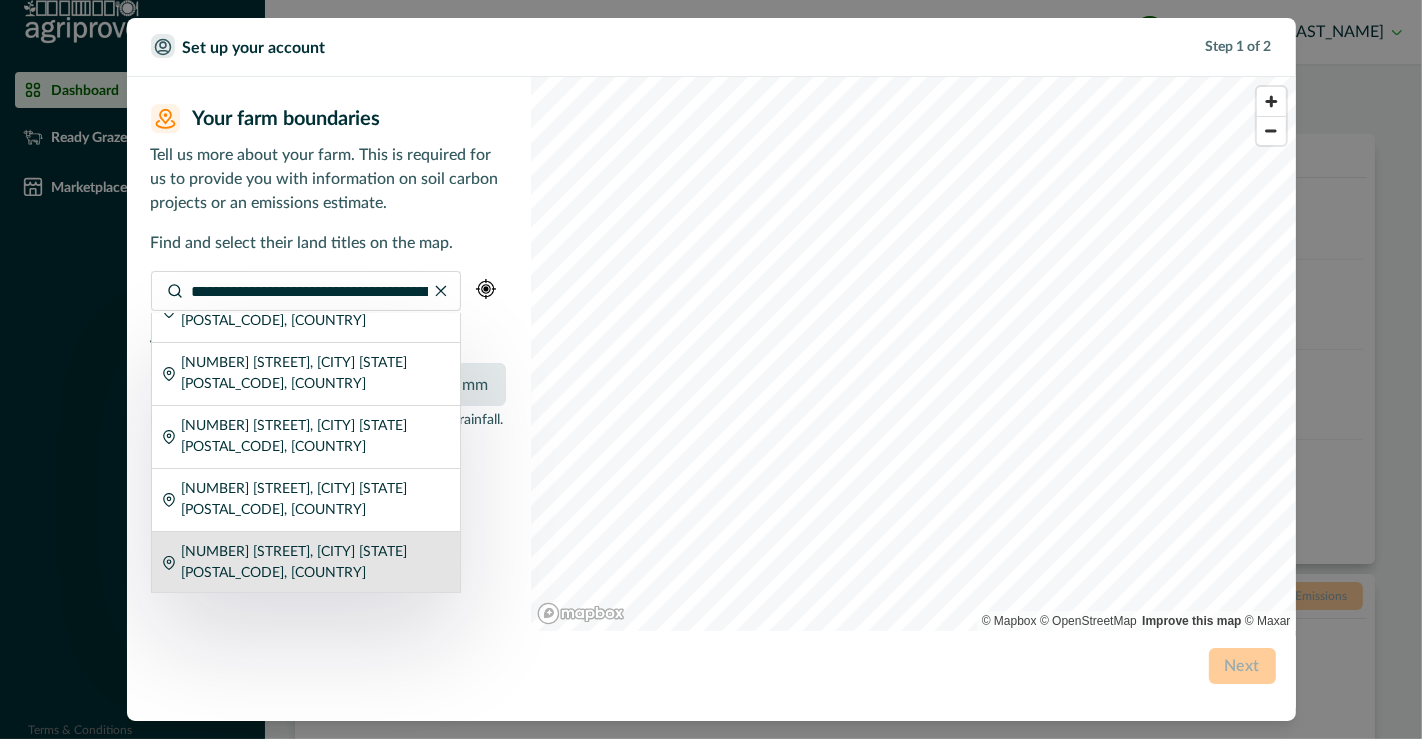 click on "30 Dadley Street, Alexandria New South Wales 2015, Australia" at bounding box center [315, 311] 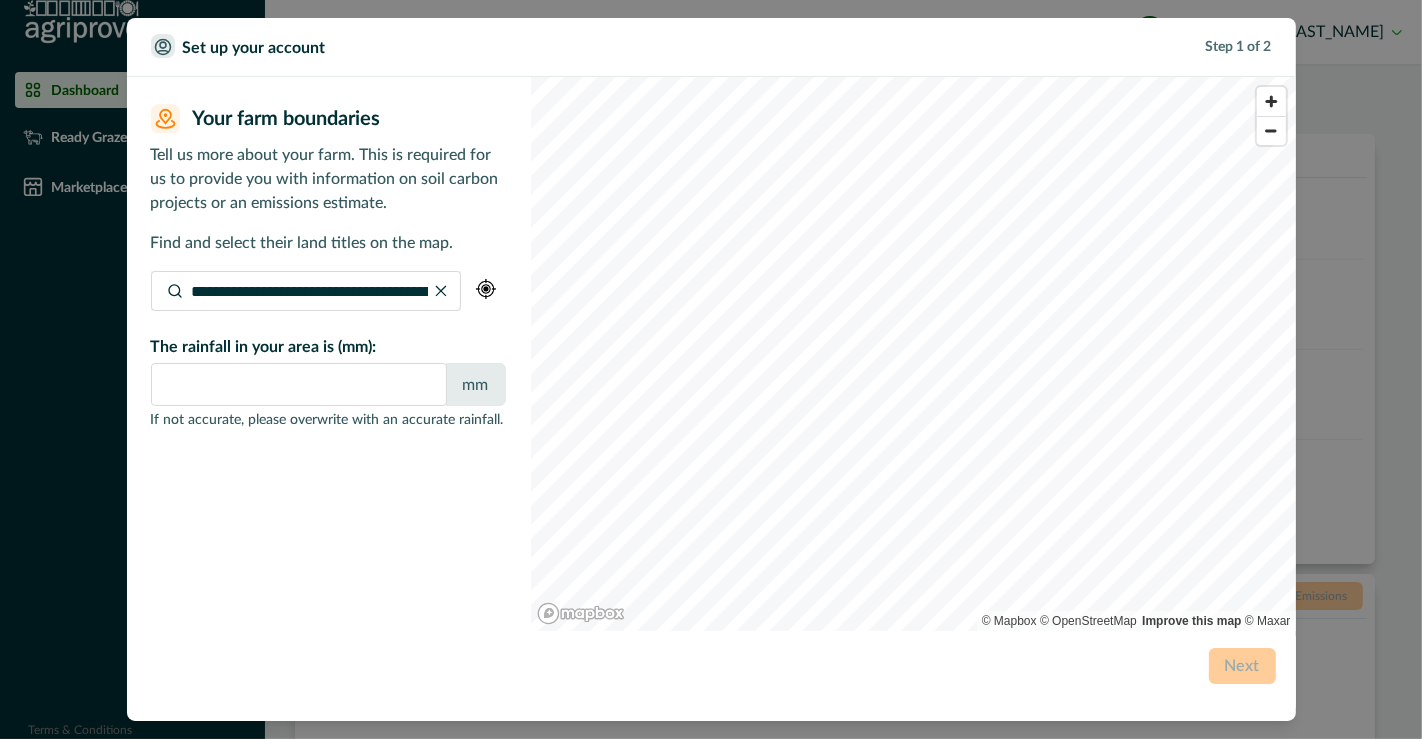 click on "****" at bounding box center [299, 384] 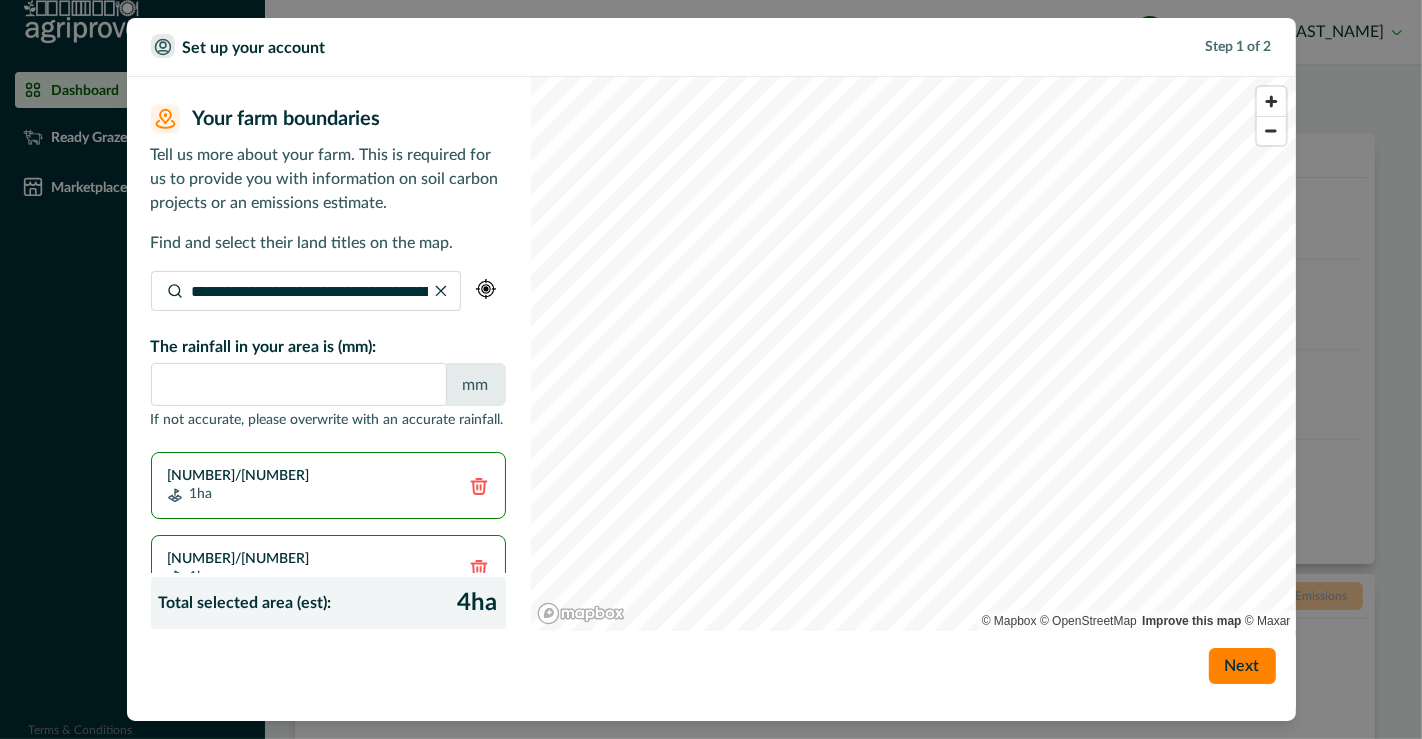 click on "**********" at bounding box center [711, 369] 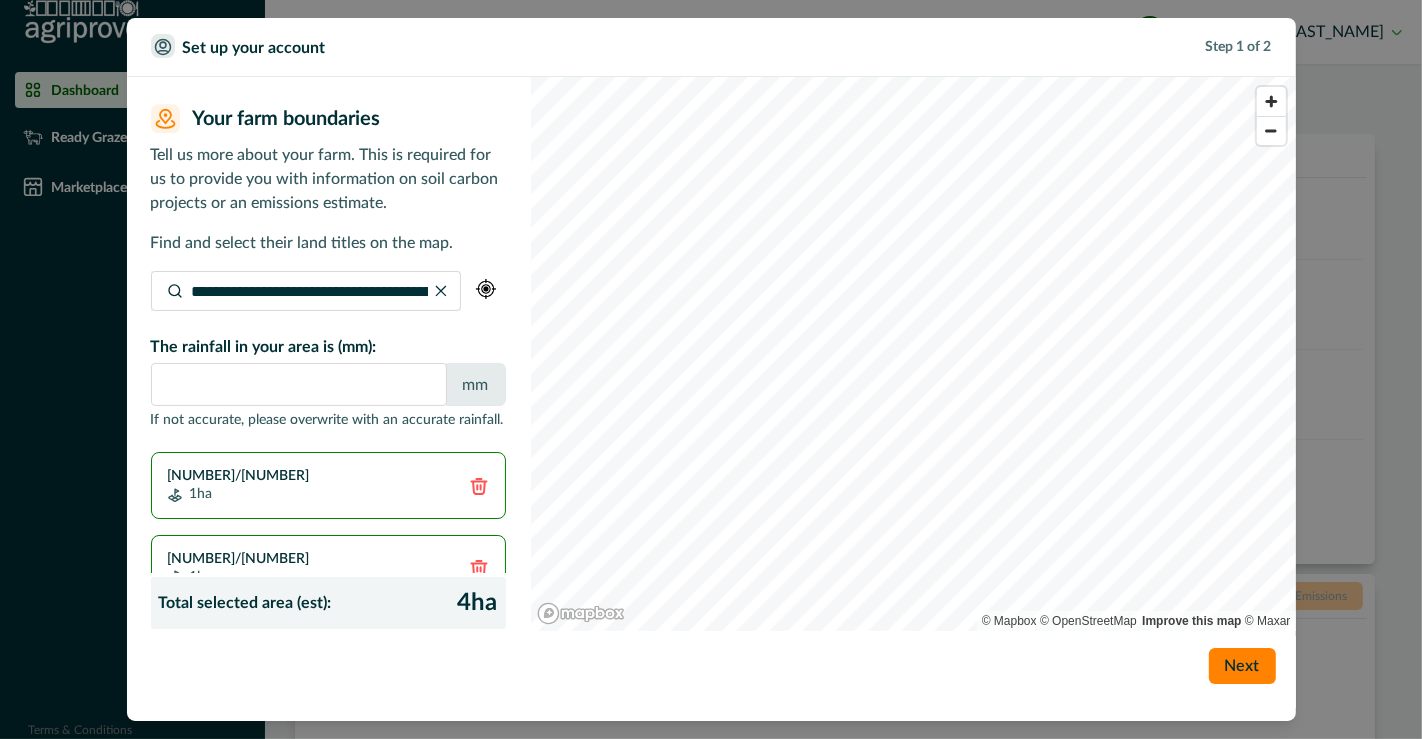 click at bounding box center [478, 486] 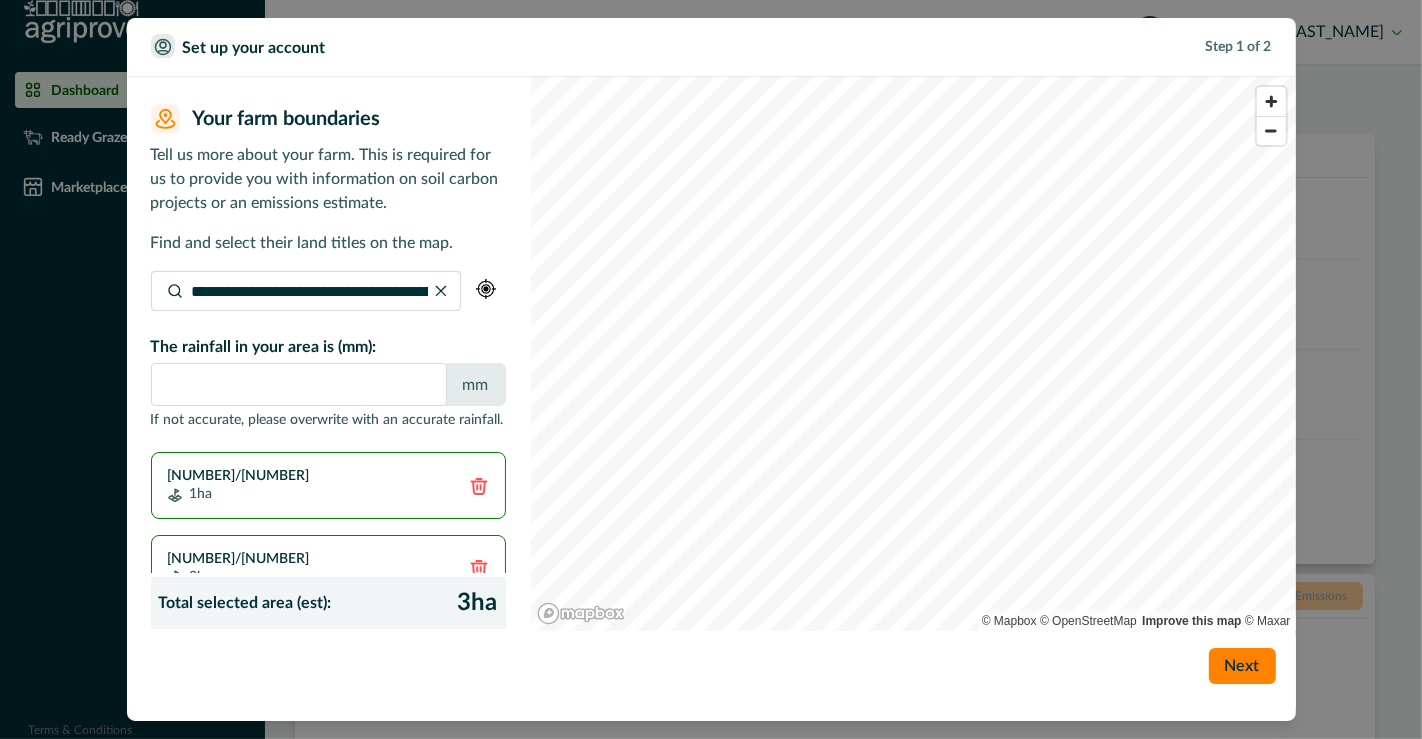 click at bounding box center (479, 486) 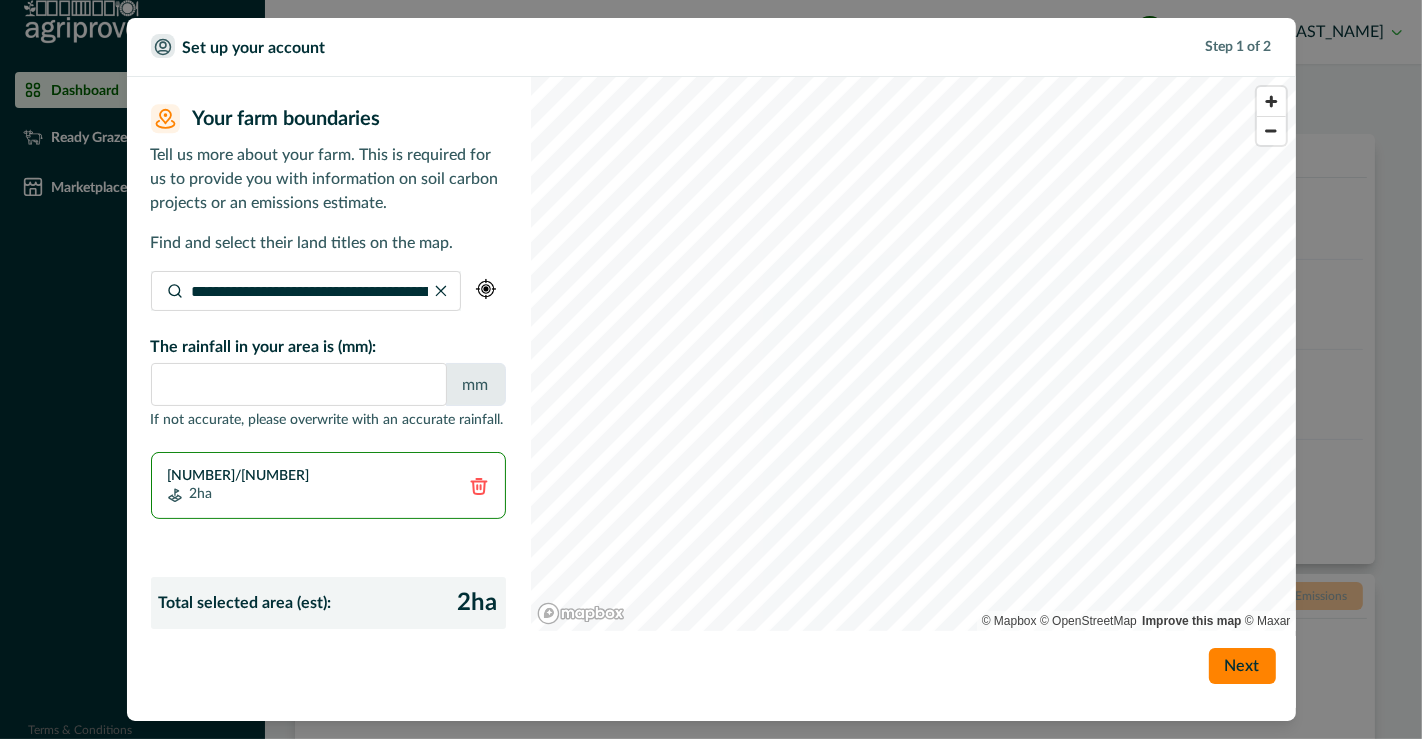 click at bounding box center (479, 486) 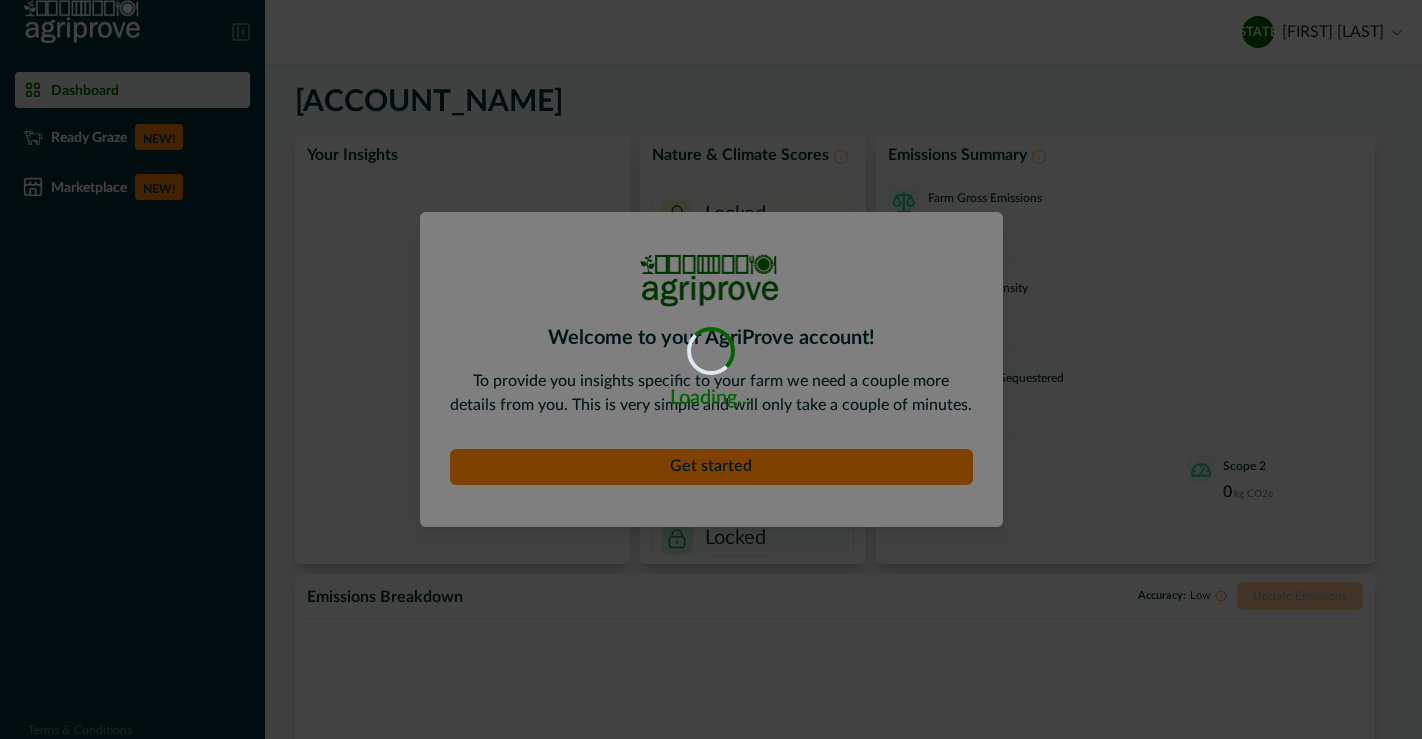 scroll, scrollTop: 0, scrollLeft: 0, axis: both 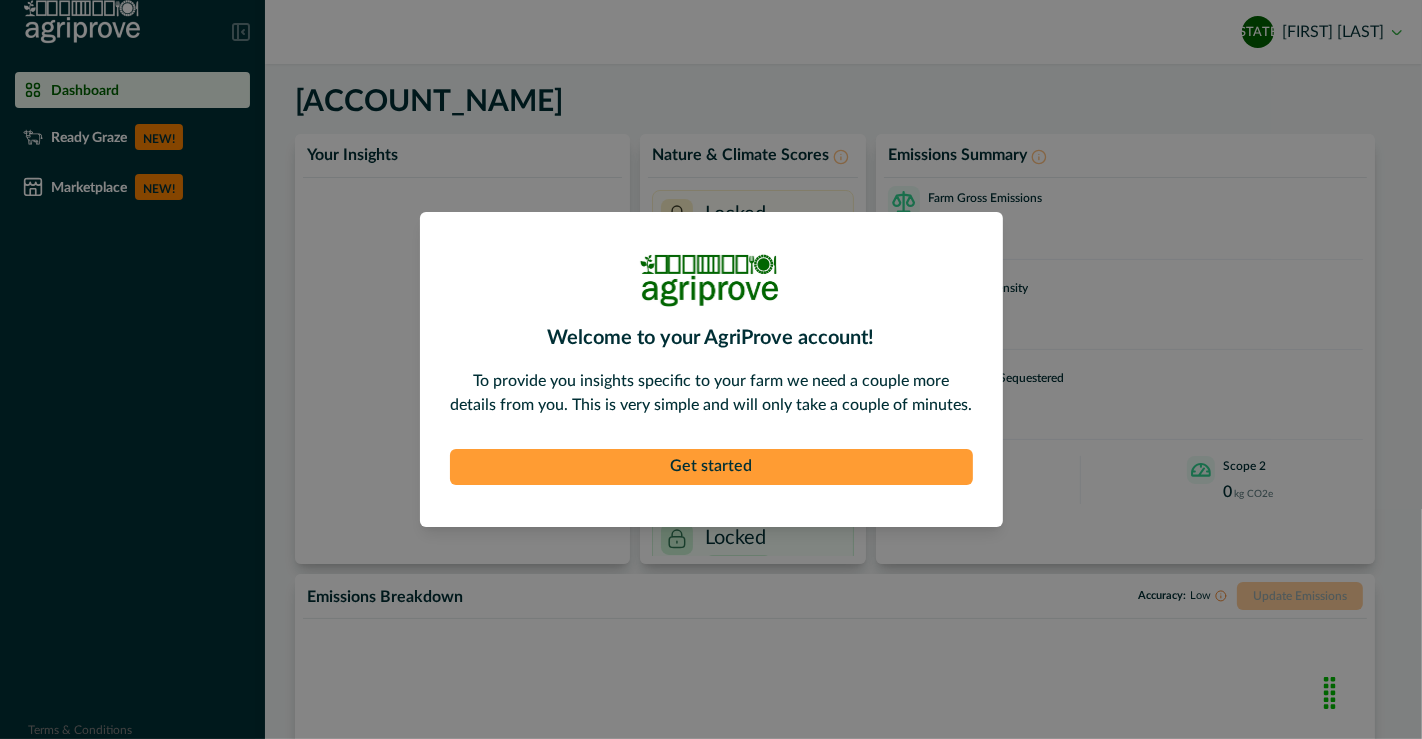 click on "Get started" at bounding box center [711, 467] 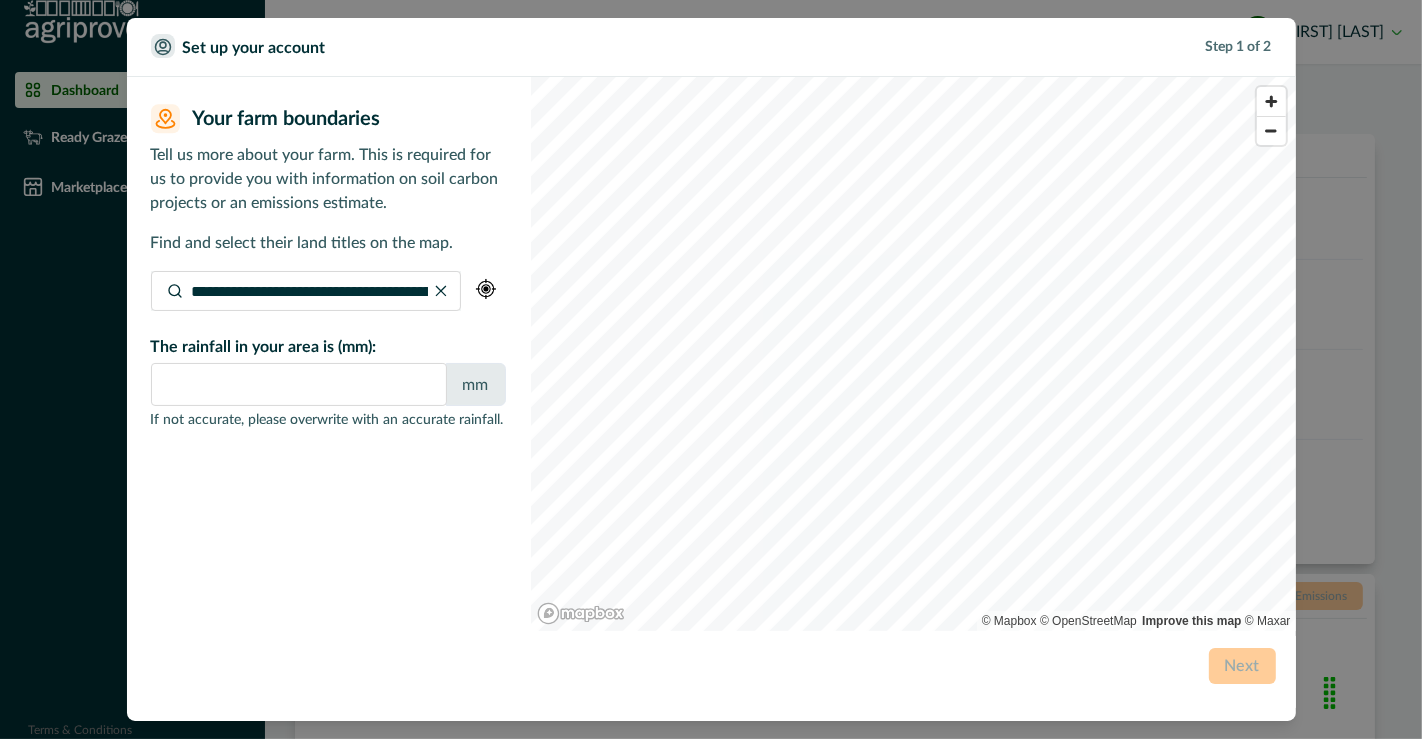 click on "**********" at bounding box center (306, 291) 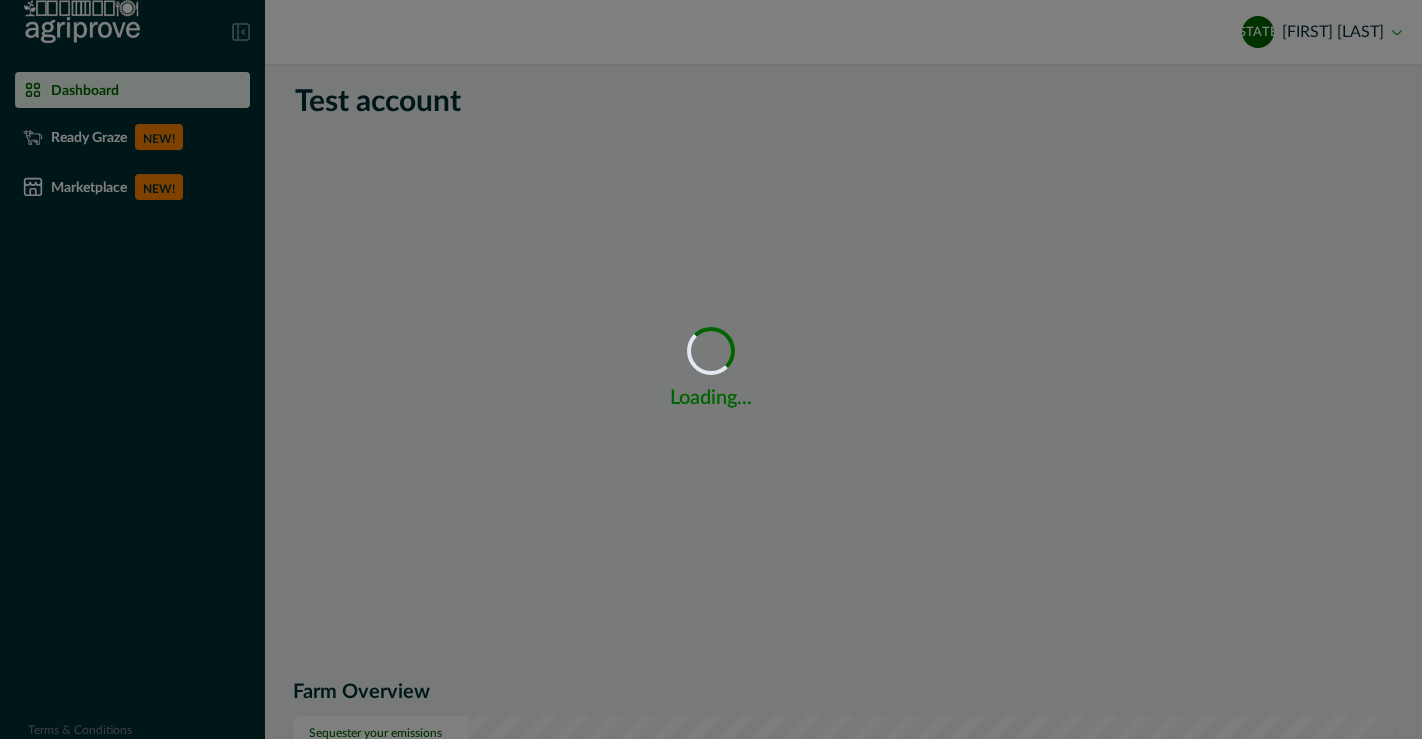 scroll, scrollTop: 0, scrollLeft: 0, axis: both 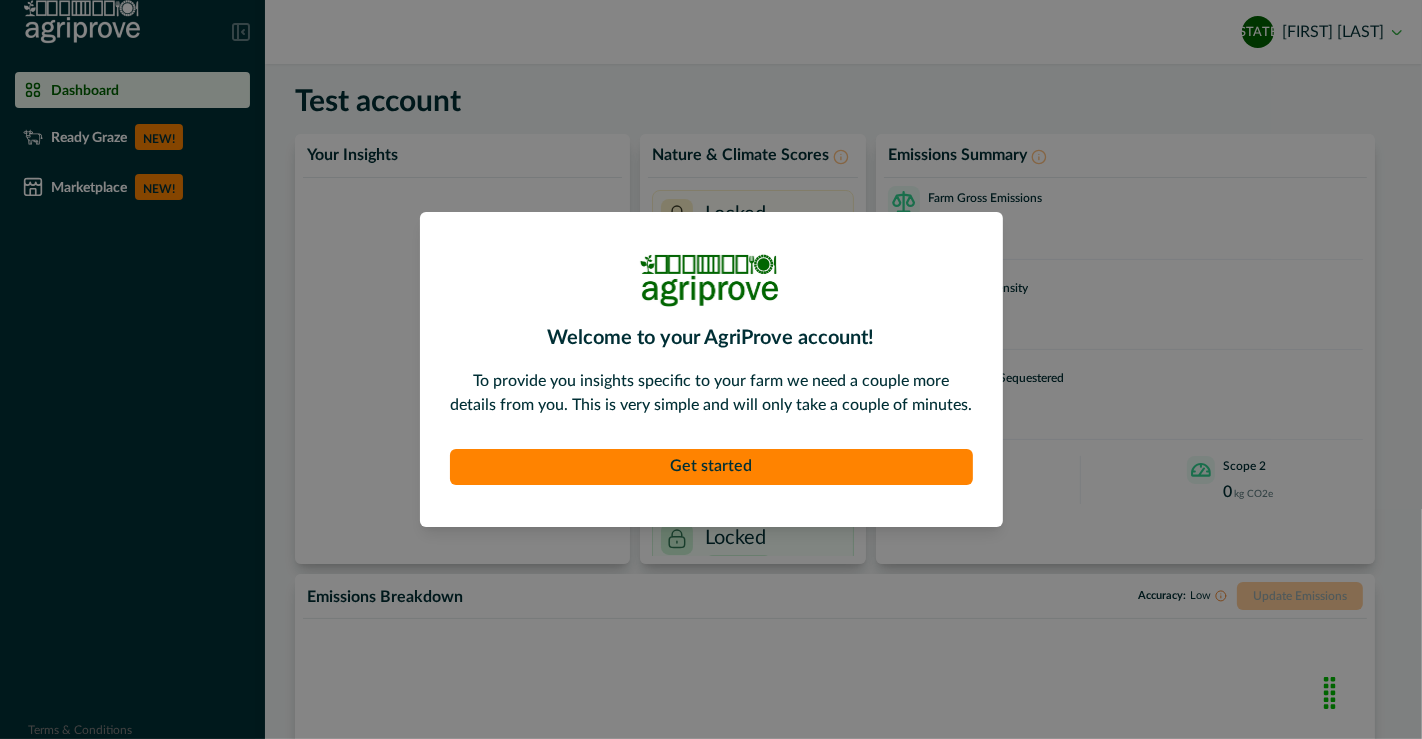 type 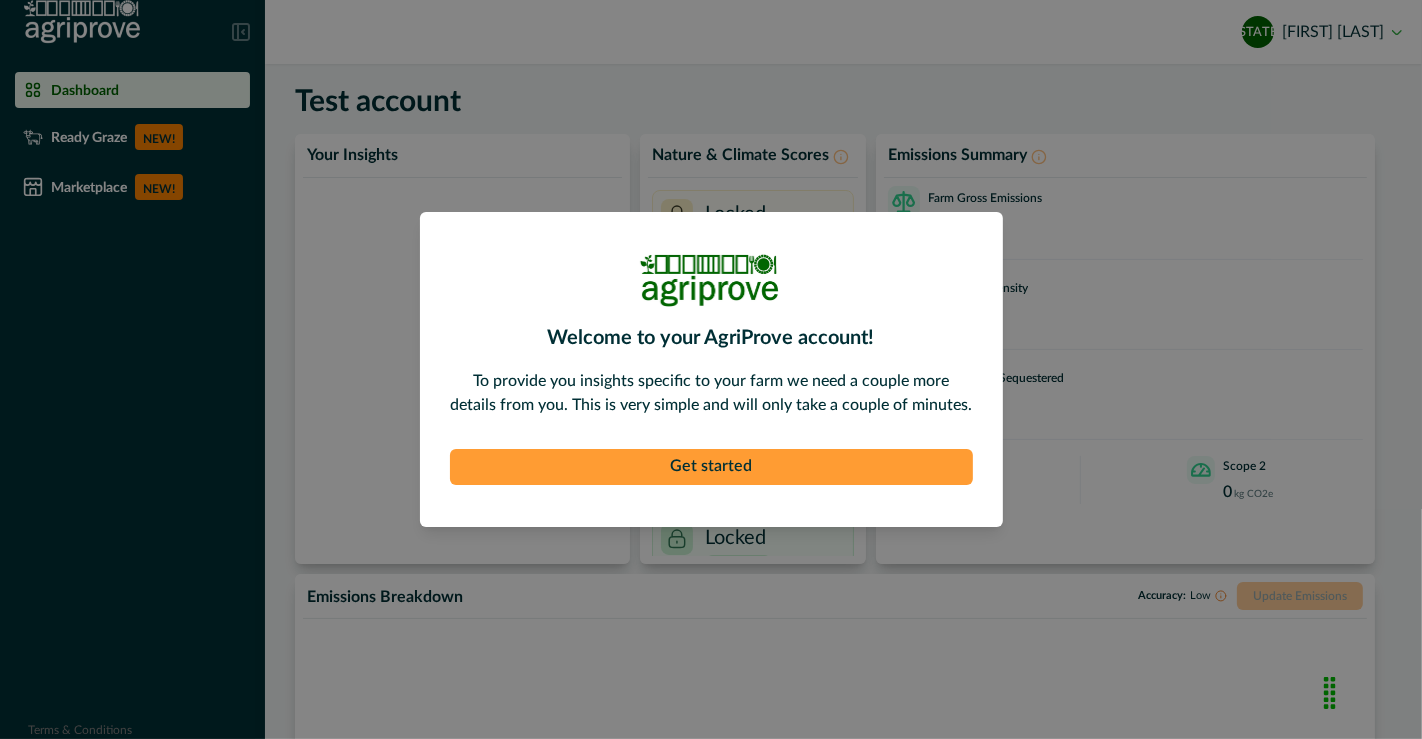click on "Get started" at bounding box center (711, 467) 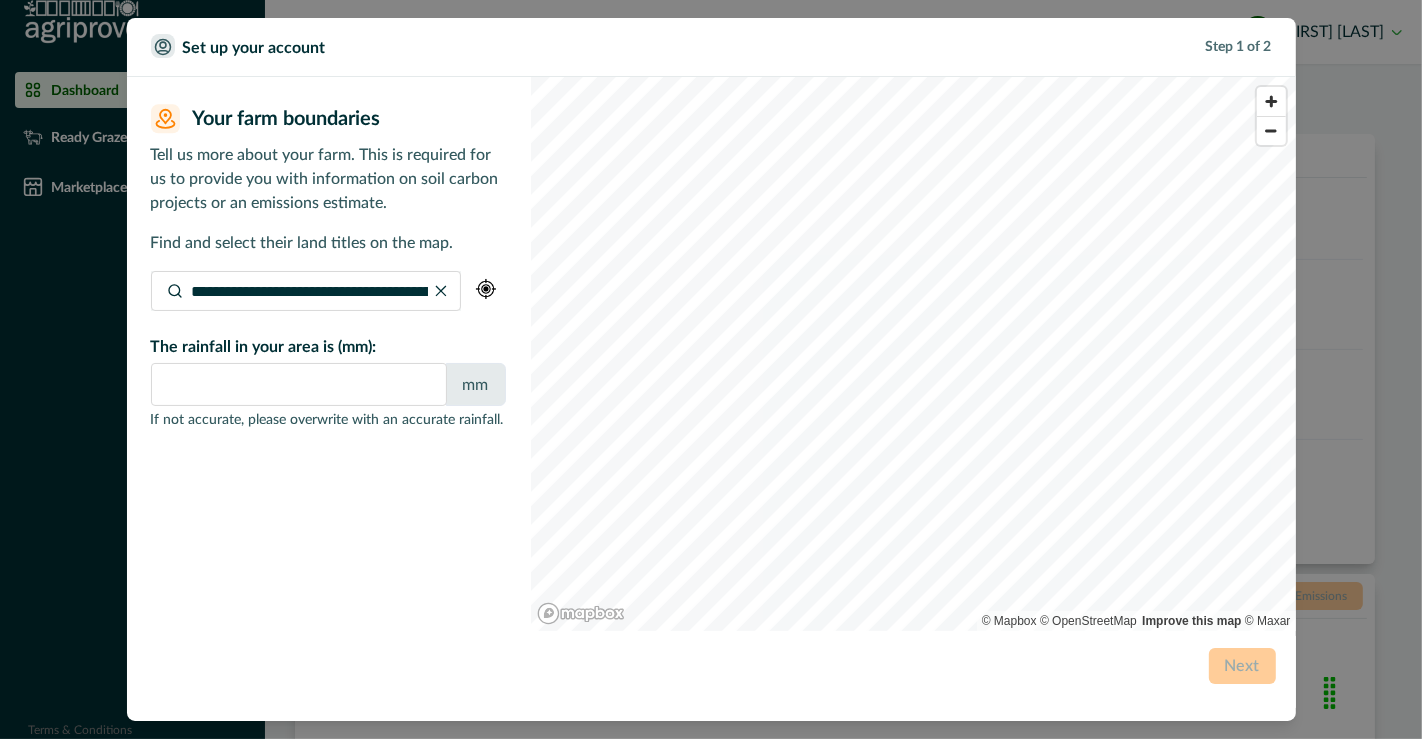 click on "**********" at bounding box center (711, 369) 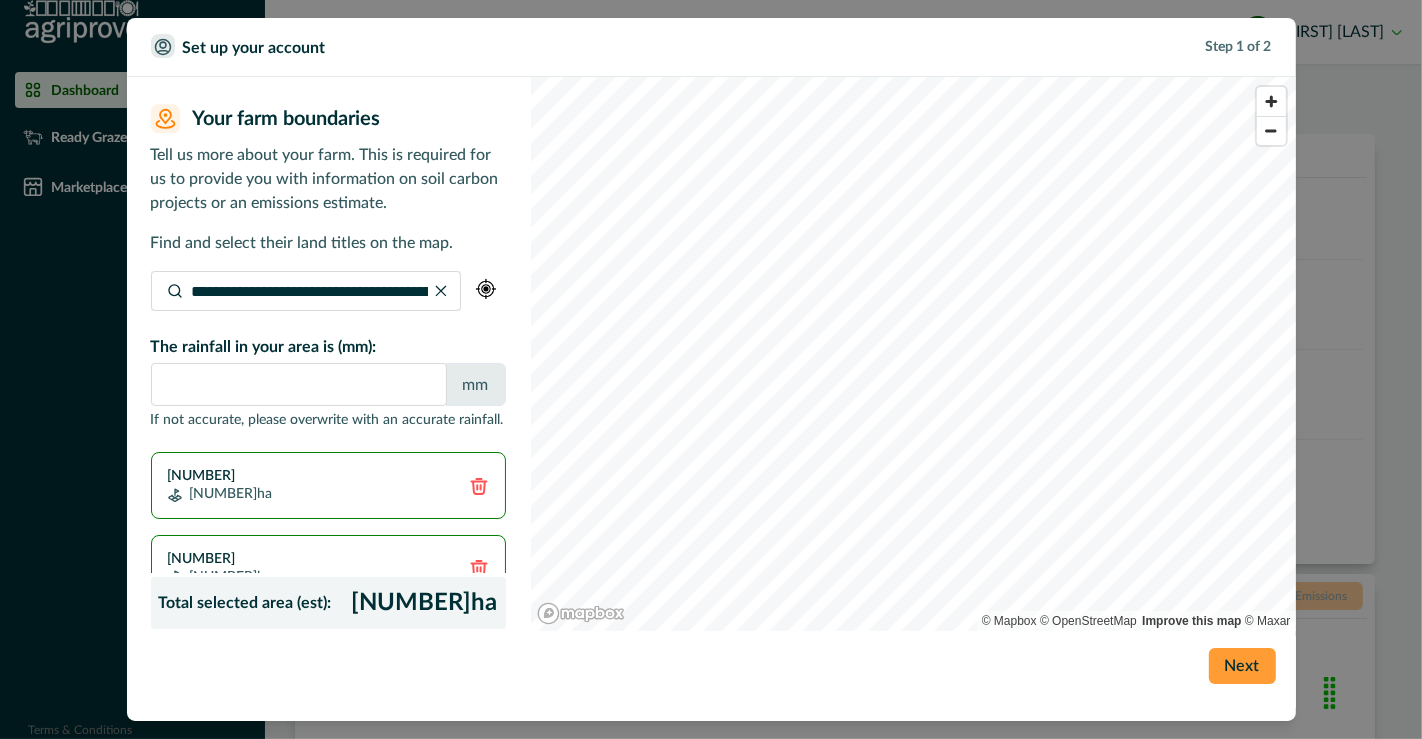 click on "Next" at bounding box center (1242, 666) 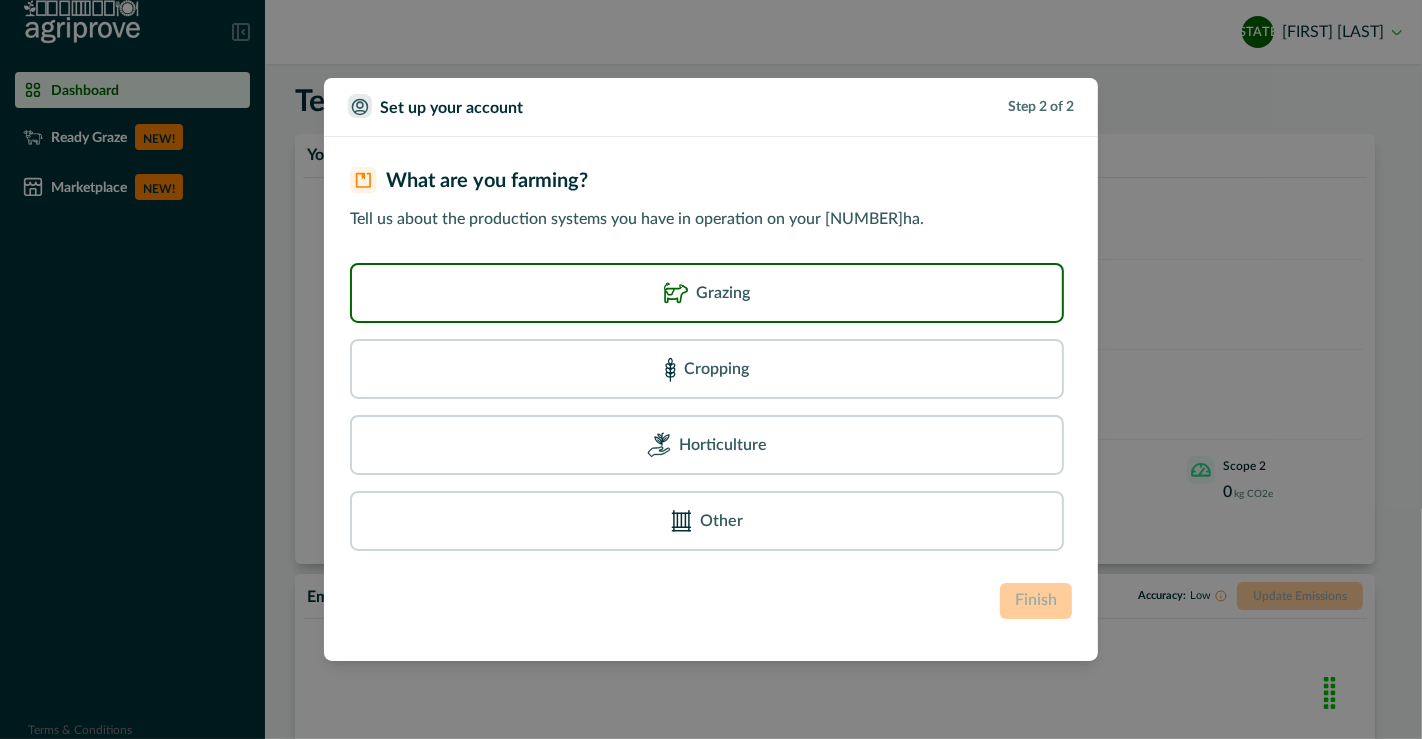 click on "Grazing" at bounding box center [707, 293] 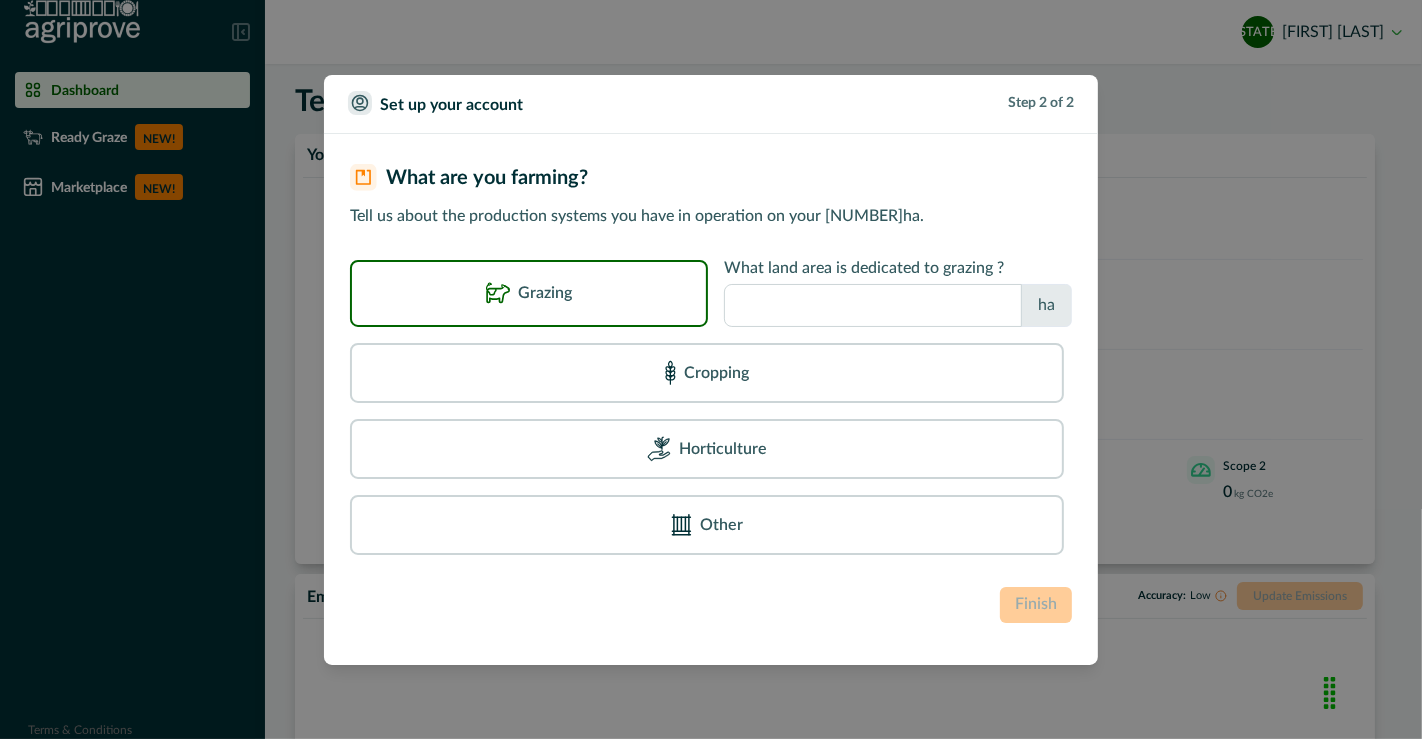 click at bounding box center (873, 305) 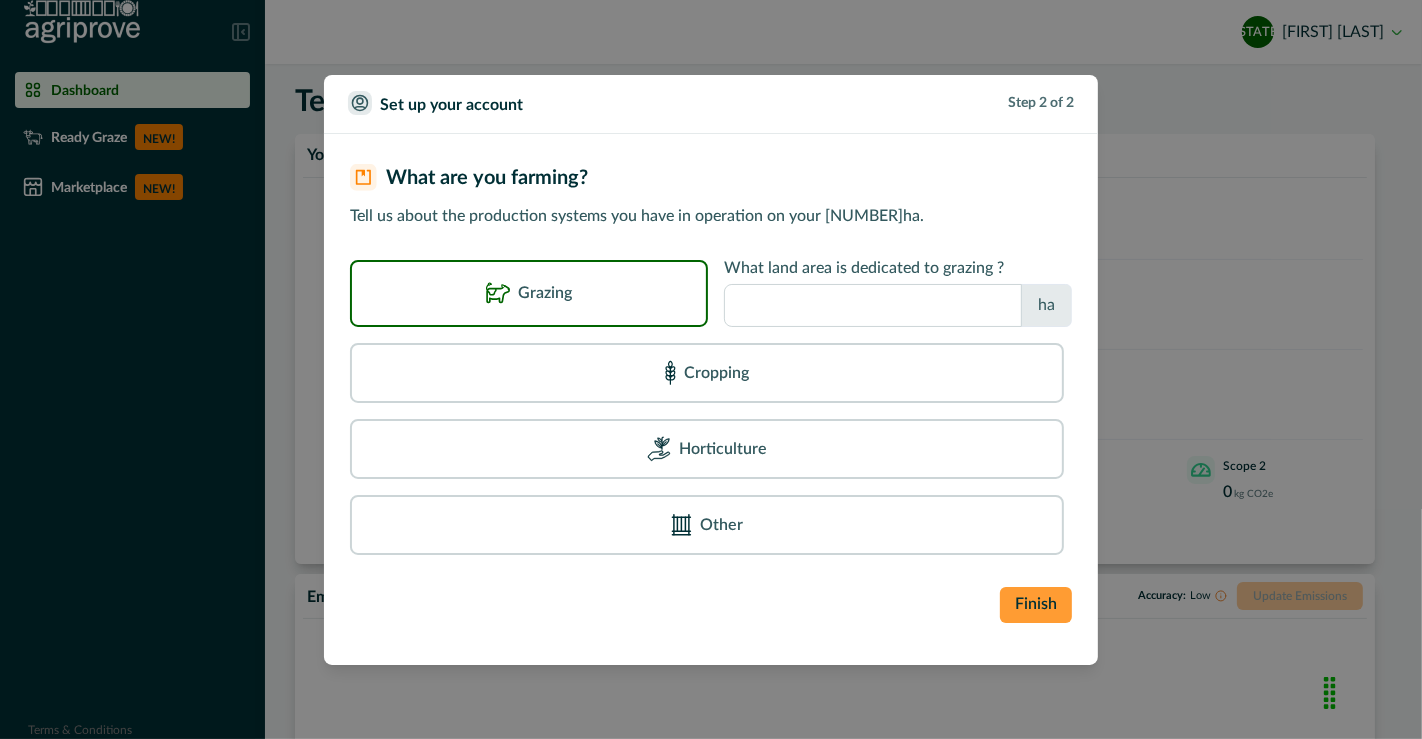 type on "***" 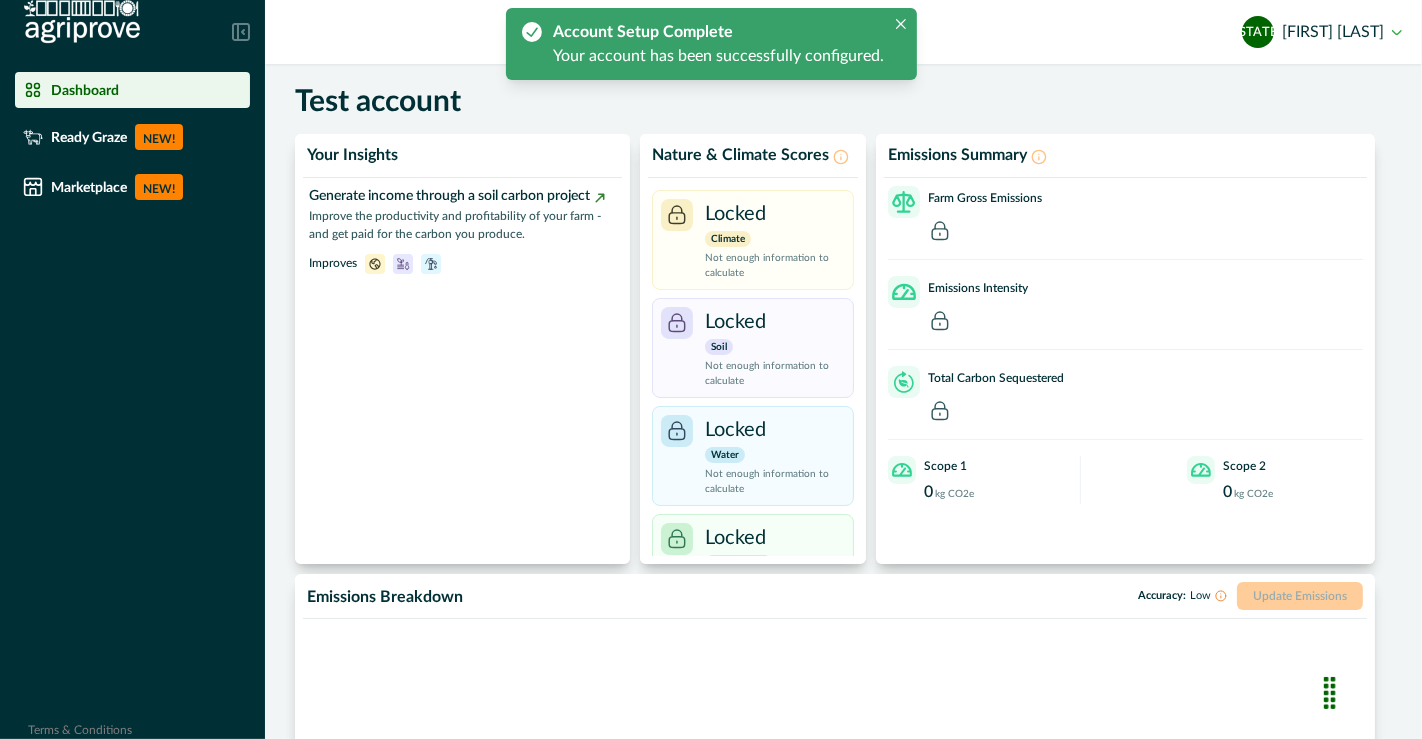 click on "AK Adeline Kosim" at bounding box center [1322, 32] 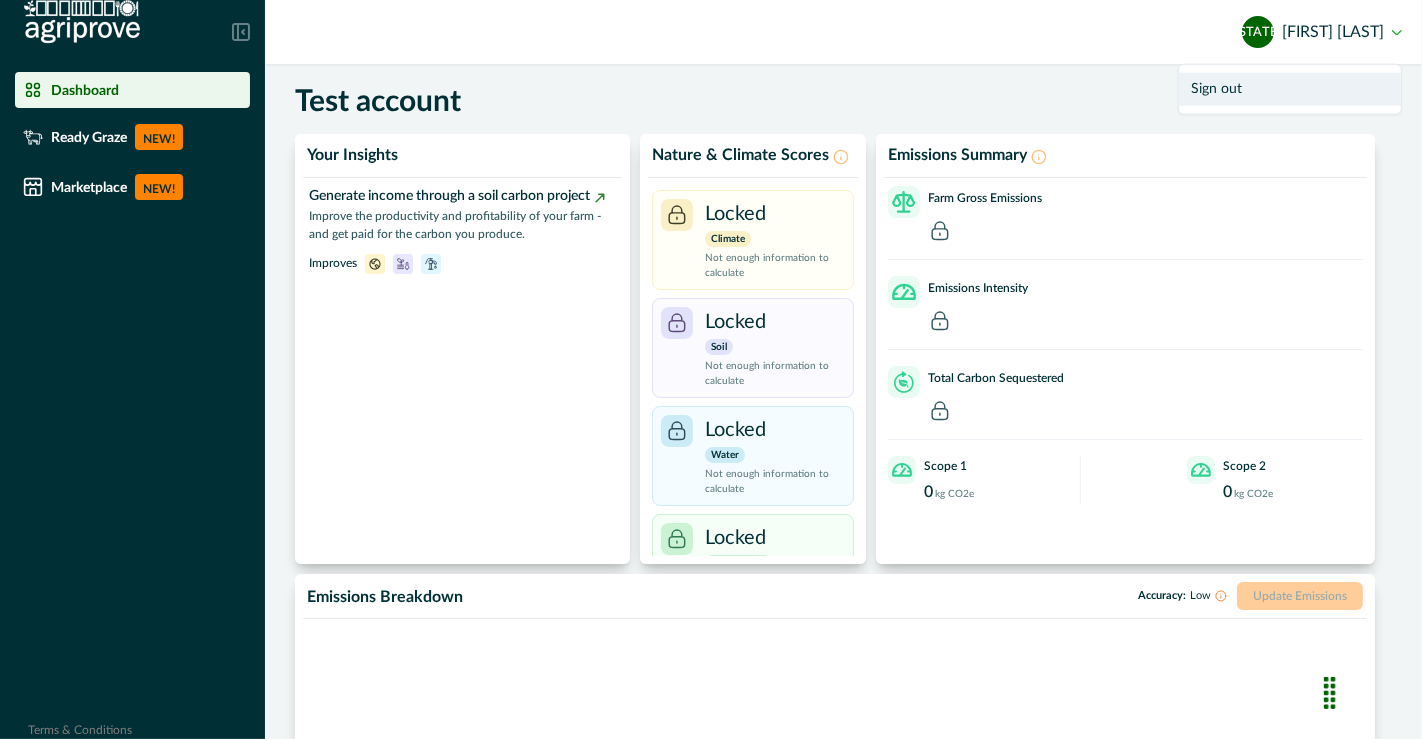 type 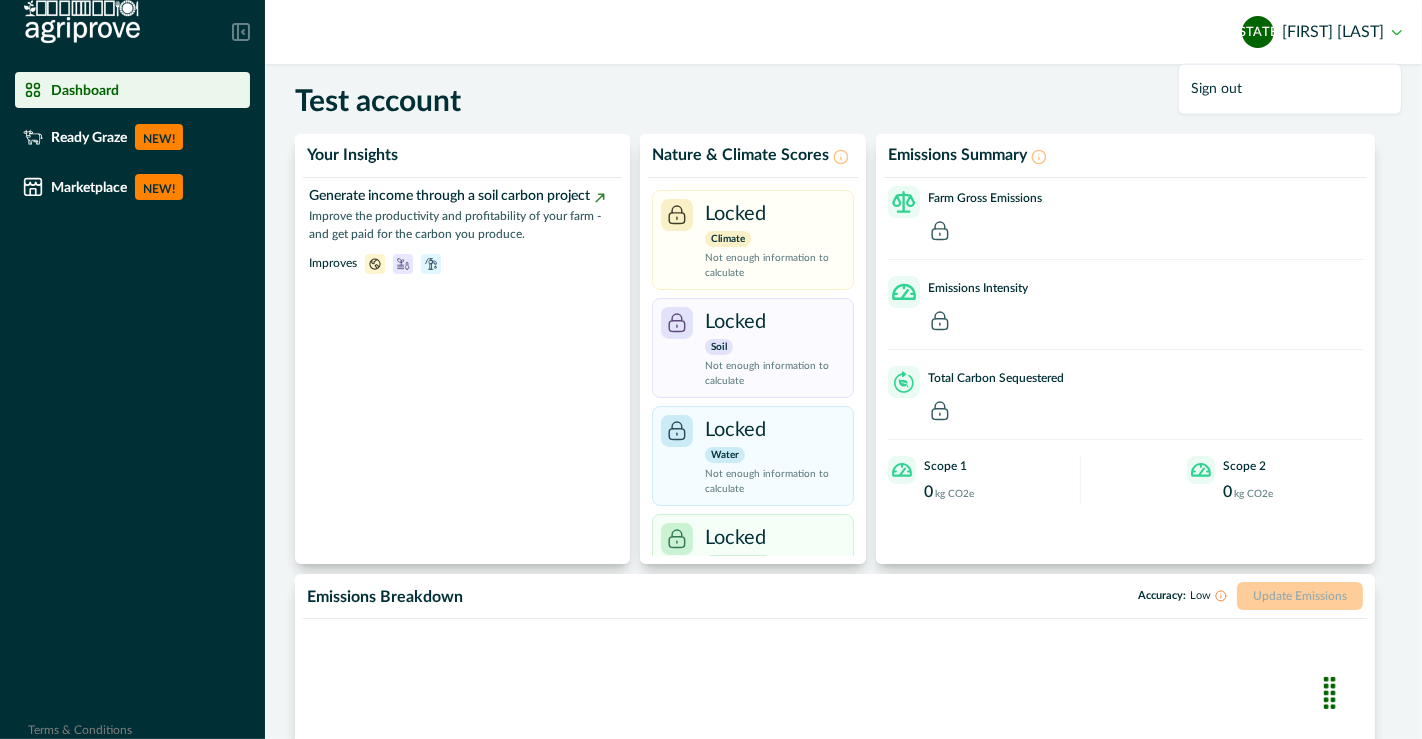 click on "AK Adeline Kosim" at bounding box center (1322, 32) 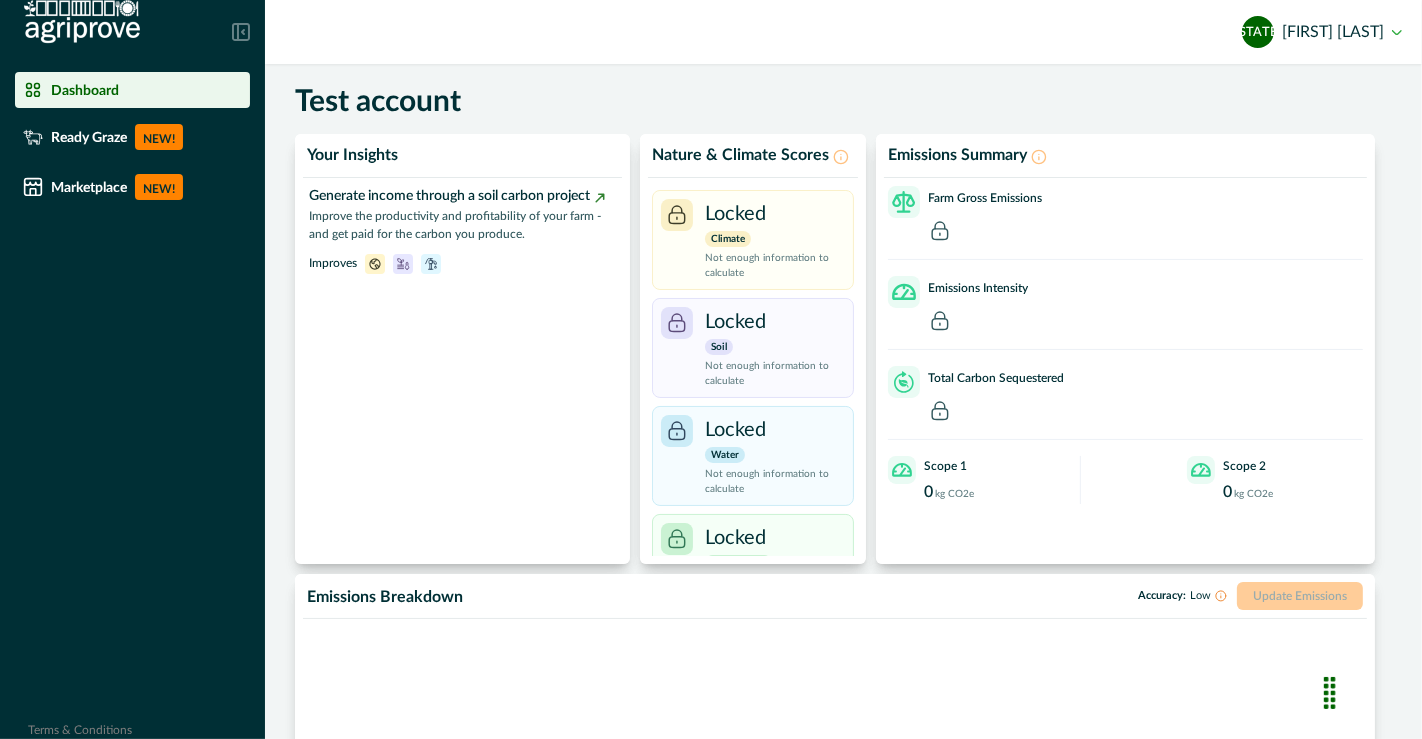 click on "AK Adeline Kosim" at bounding box center [1322, 32] 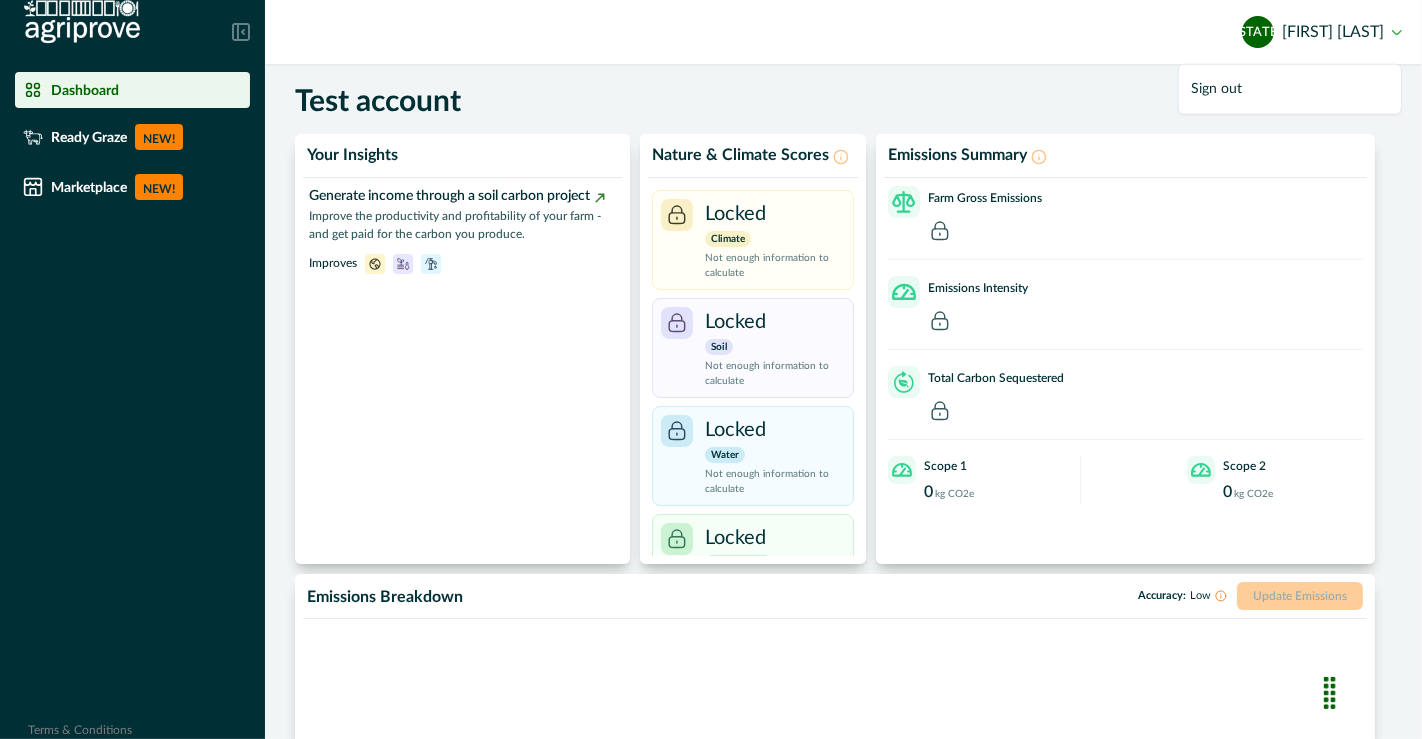 click on "Impersonation Mode AK Adeline Kosim Sign out" at bounding box center (843, 32) 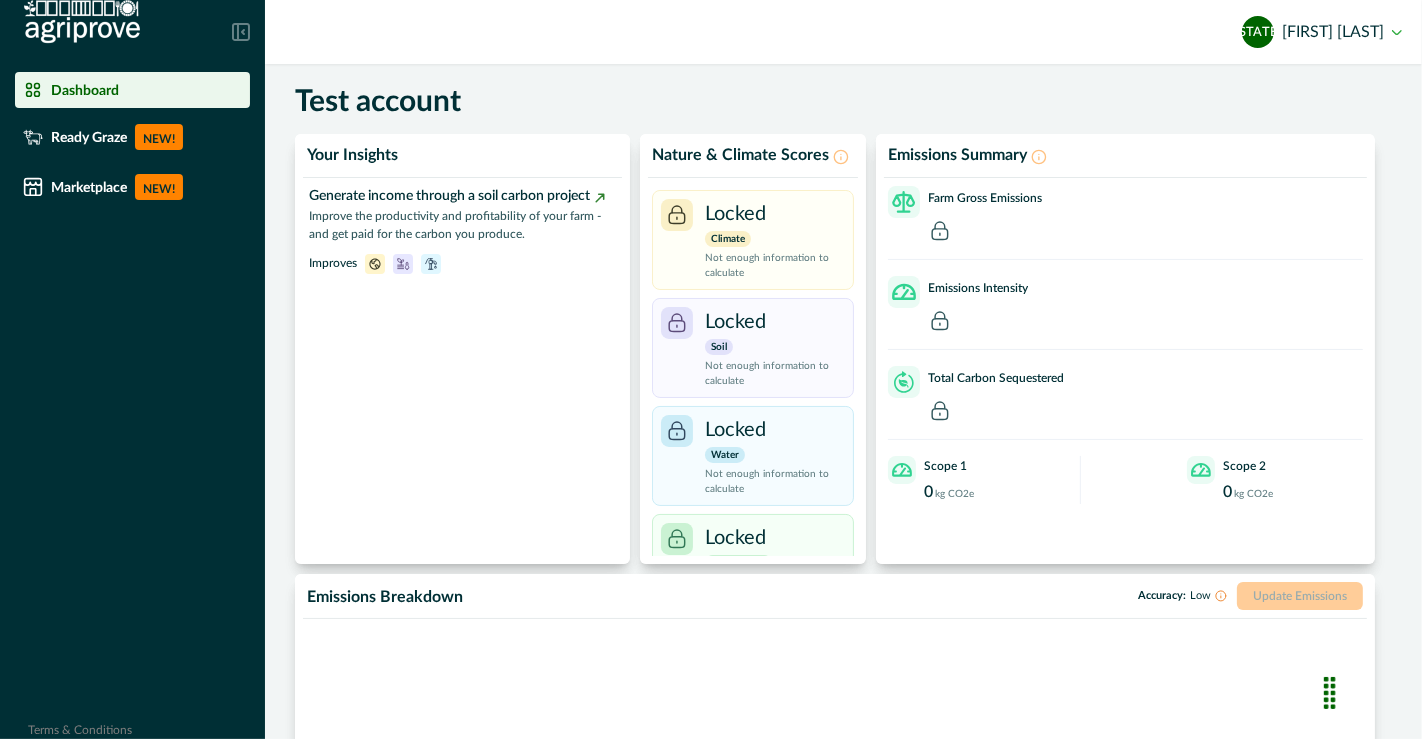 click on "[INITIALS] [FIRST] [LAST]" at bounding box center (1322, 32) 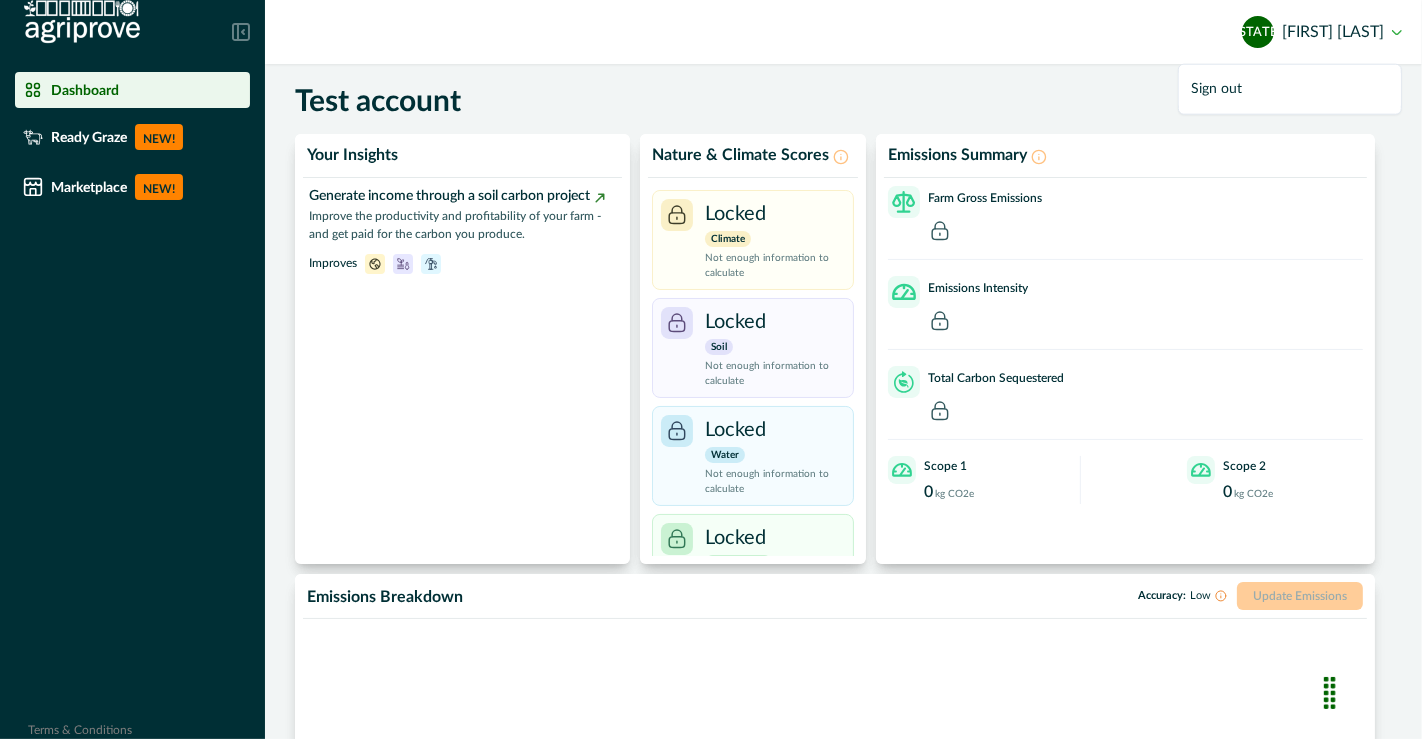 click on "[INITIALS] [FIRST] [LAST]" at bounding box center [1322, 32] 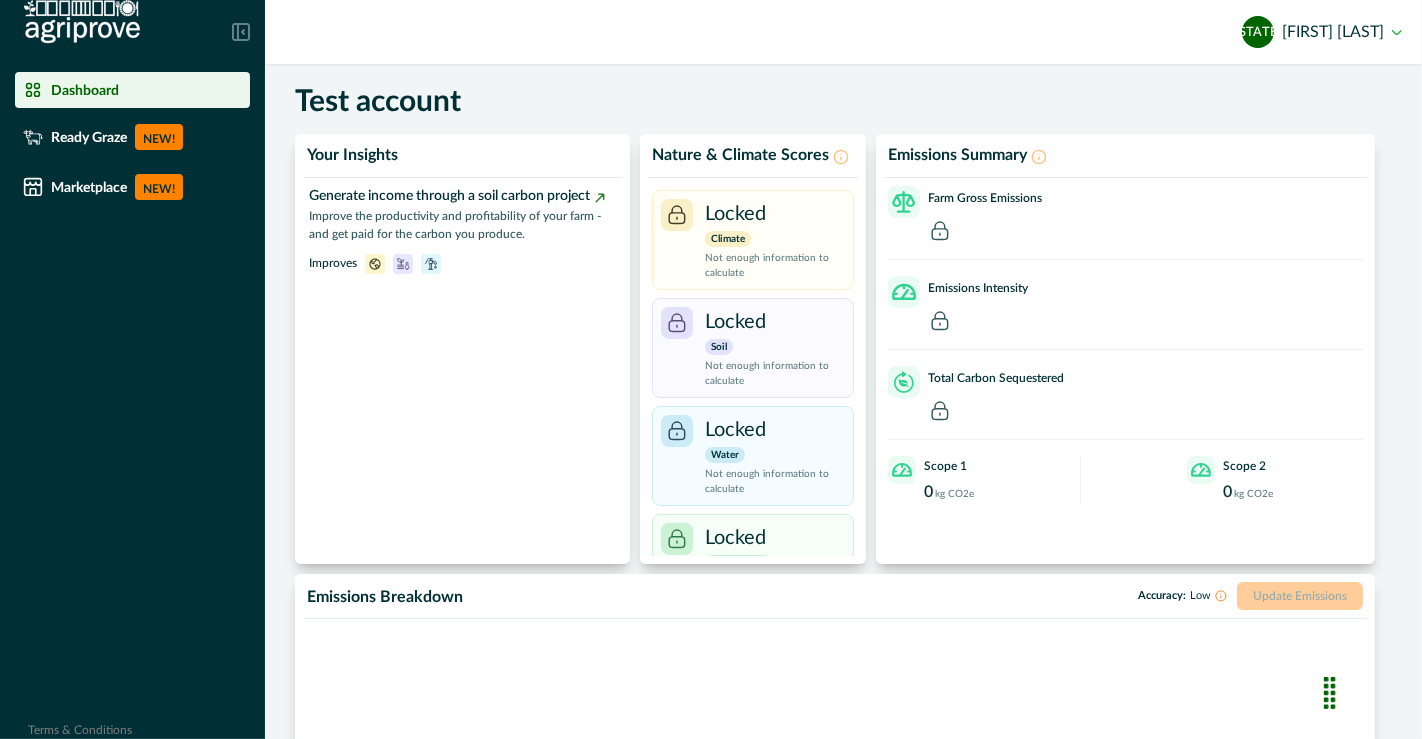 click on "Impersonation Mode AK Adeline Kosim Sign out" at bounding box center [843, 32] 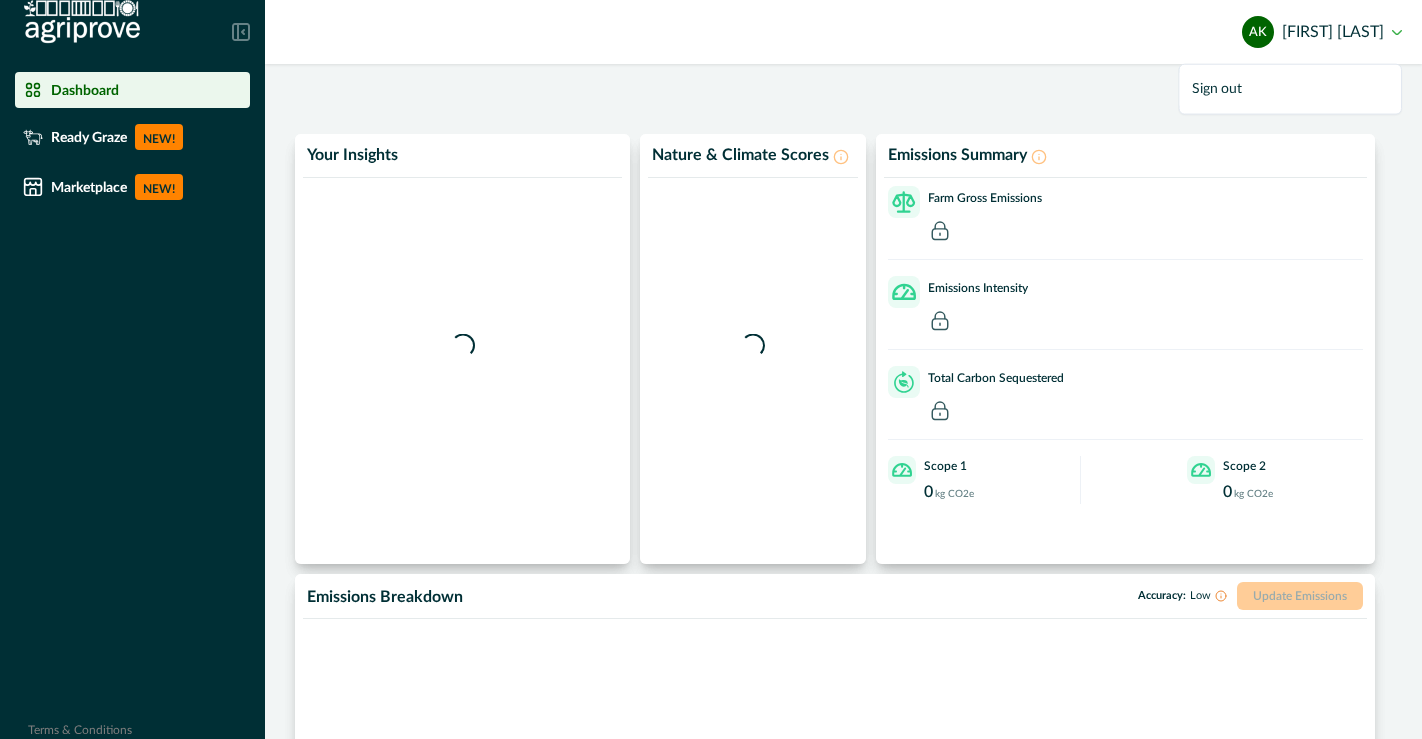 scroll, scrollTop: 0, scrollLeft: 0, axis: both 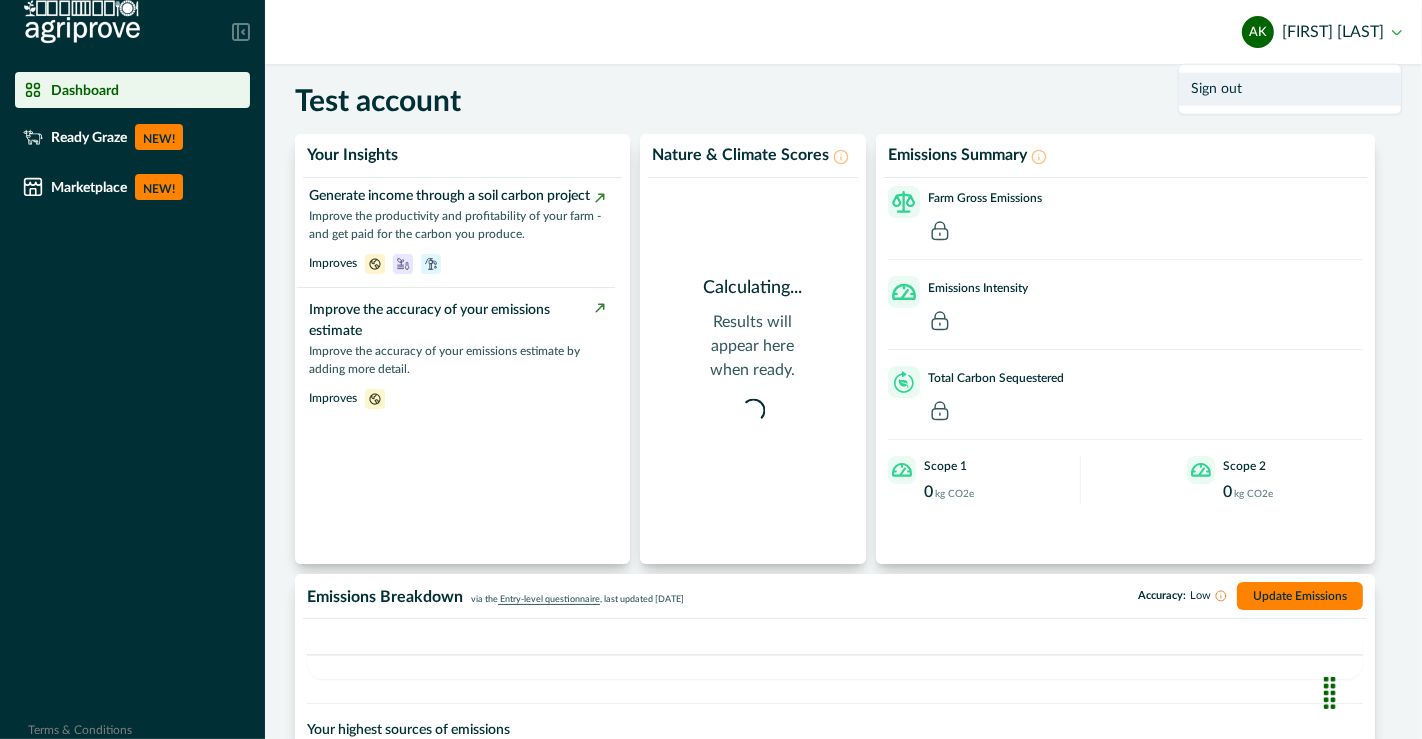 click on "Sign out" at bounding box center [1290, 89] 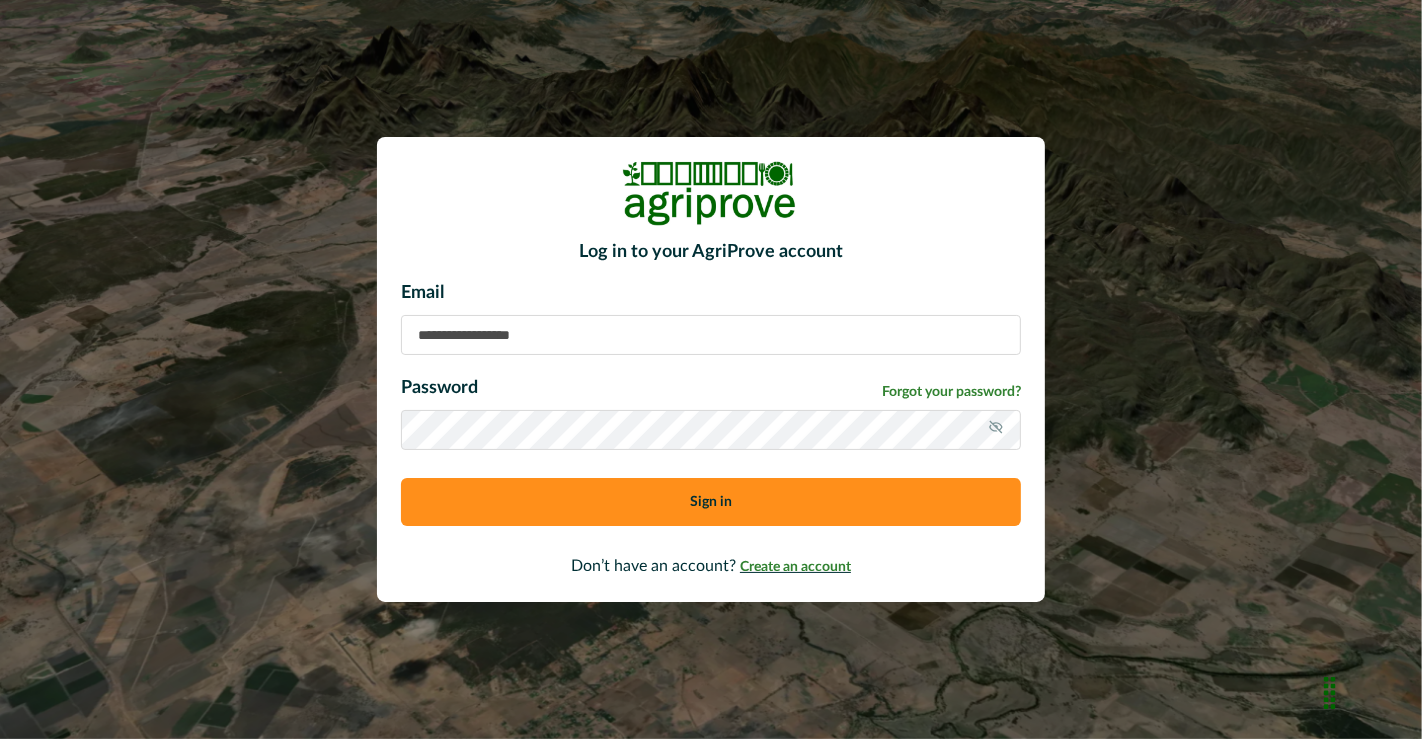 click on "Create an account" at bounding box center (795, 567) 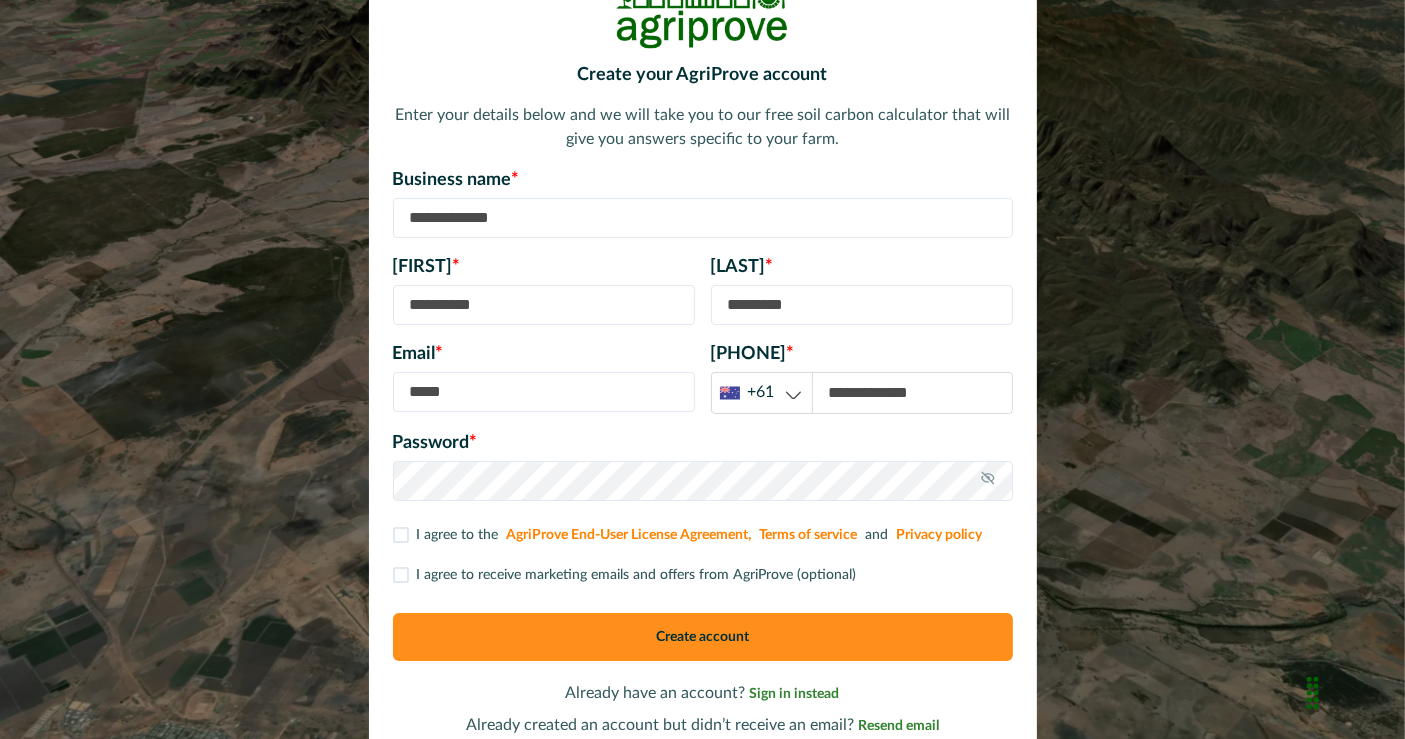 scroll, scrollTop: 60, scrollLeft: 0, axis: vertical 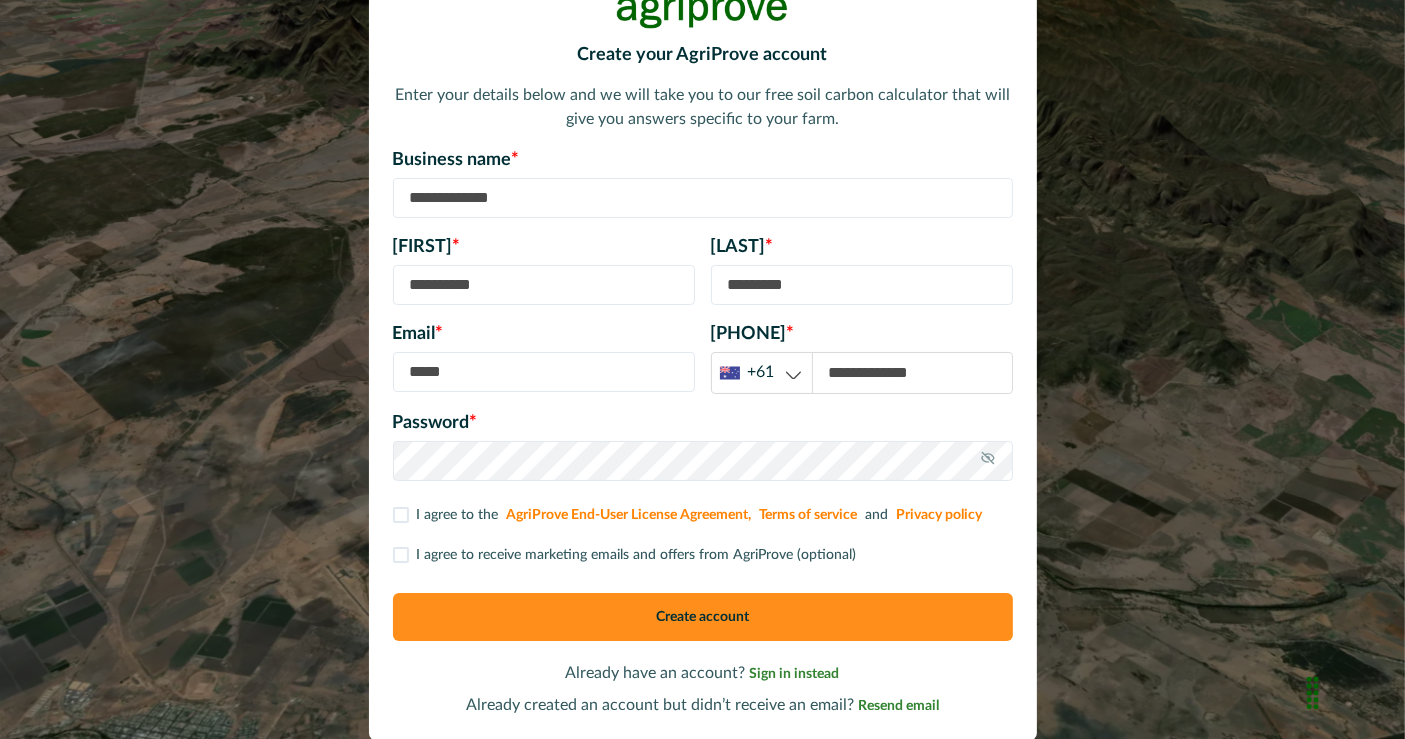 click at bounding box center [703, 198] 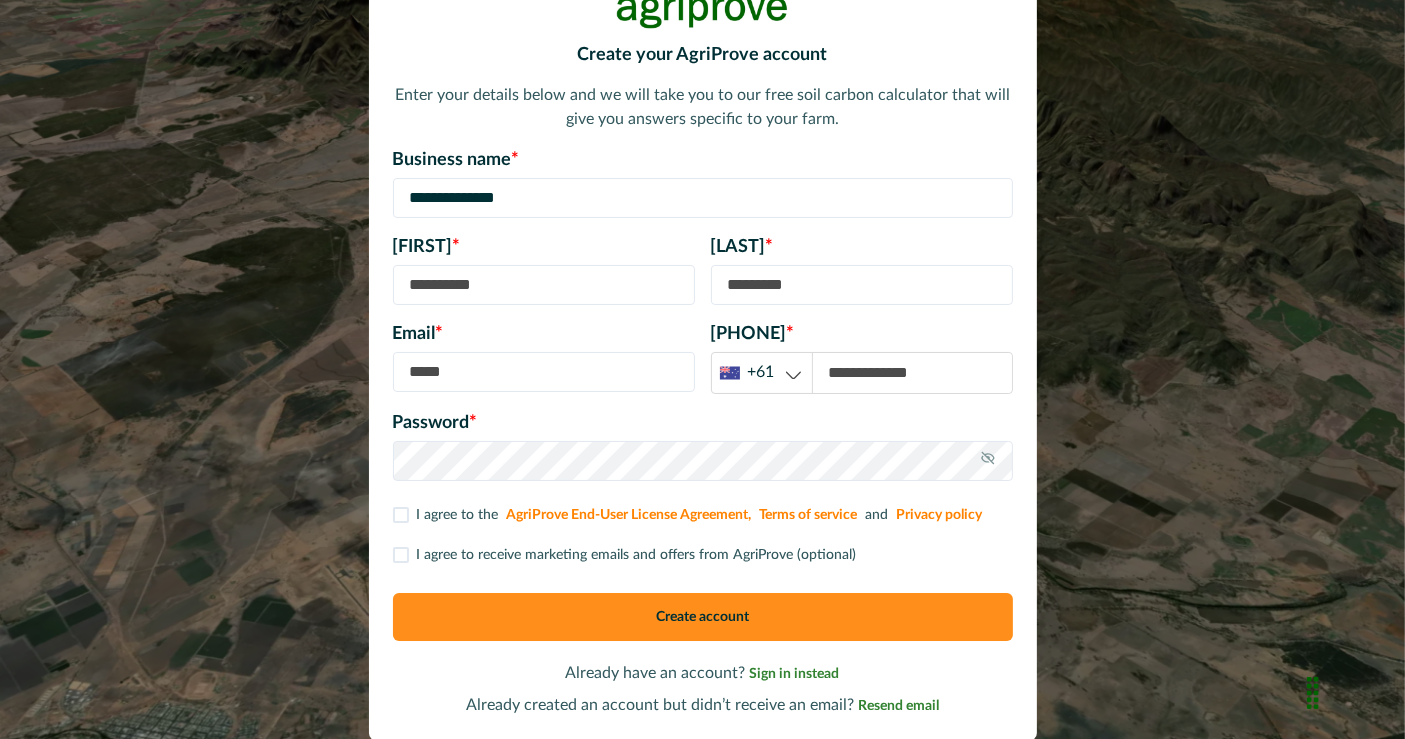 type on "**********" 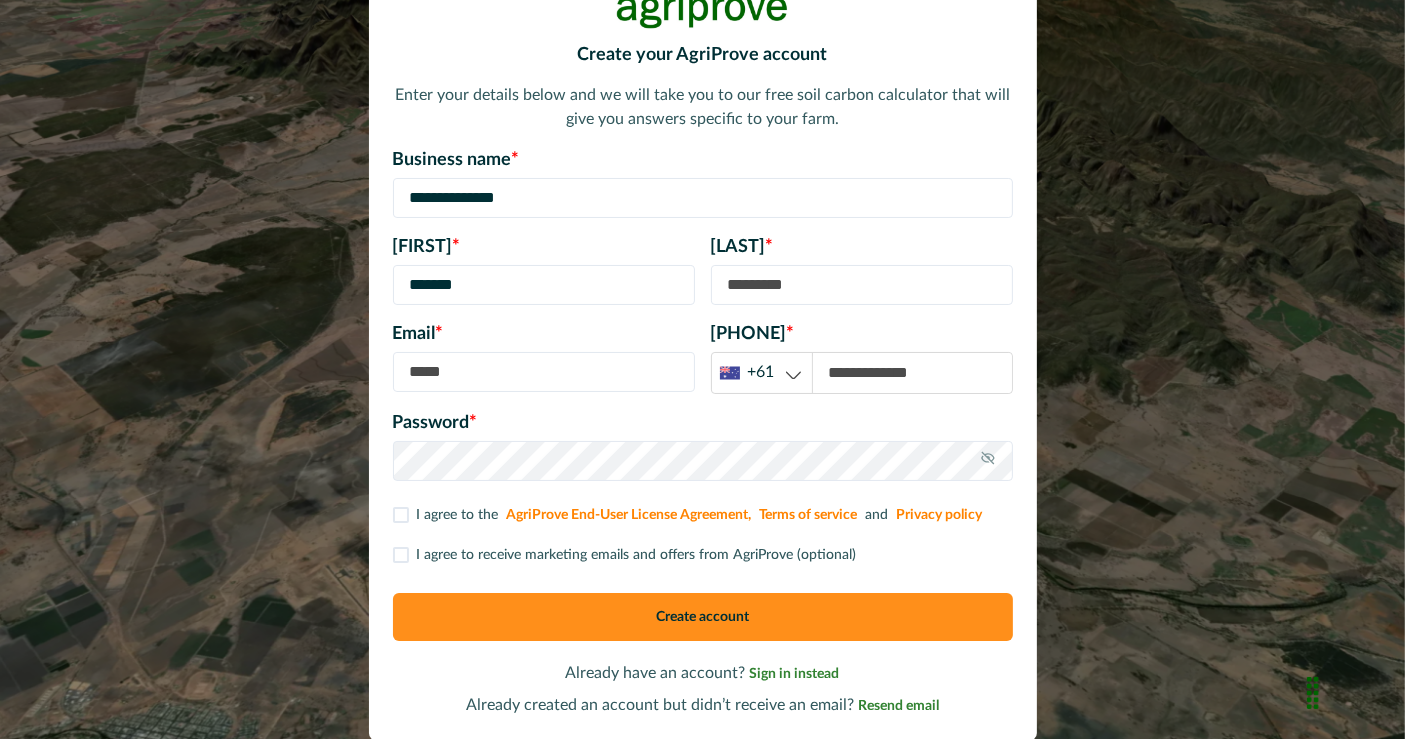 type on "*******" 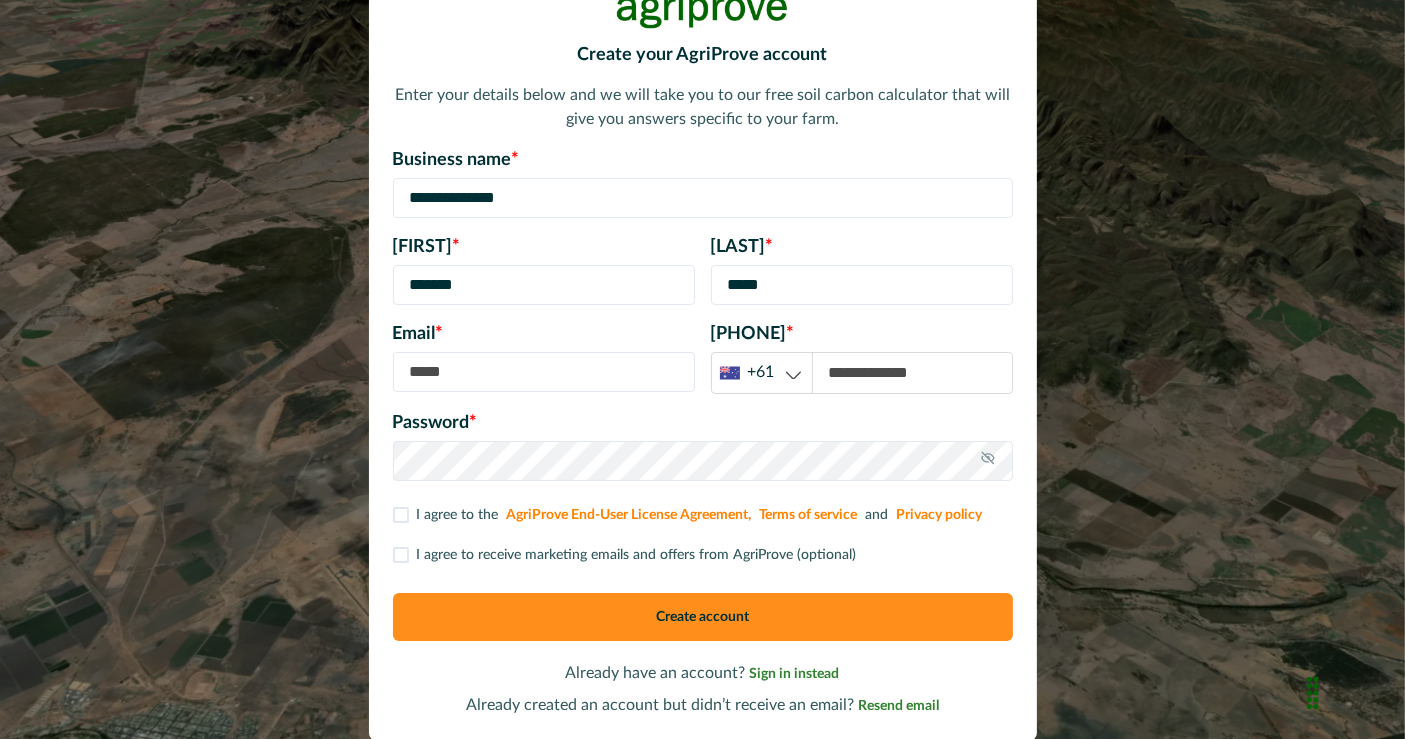 type on "*****" 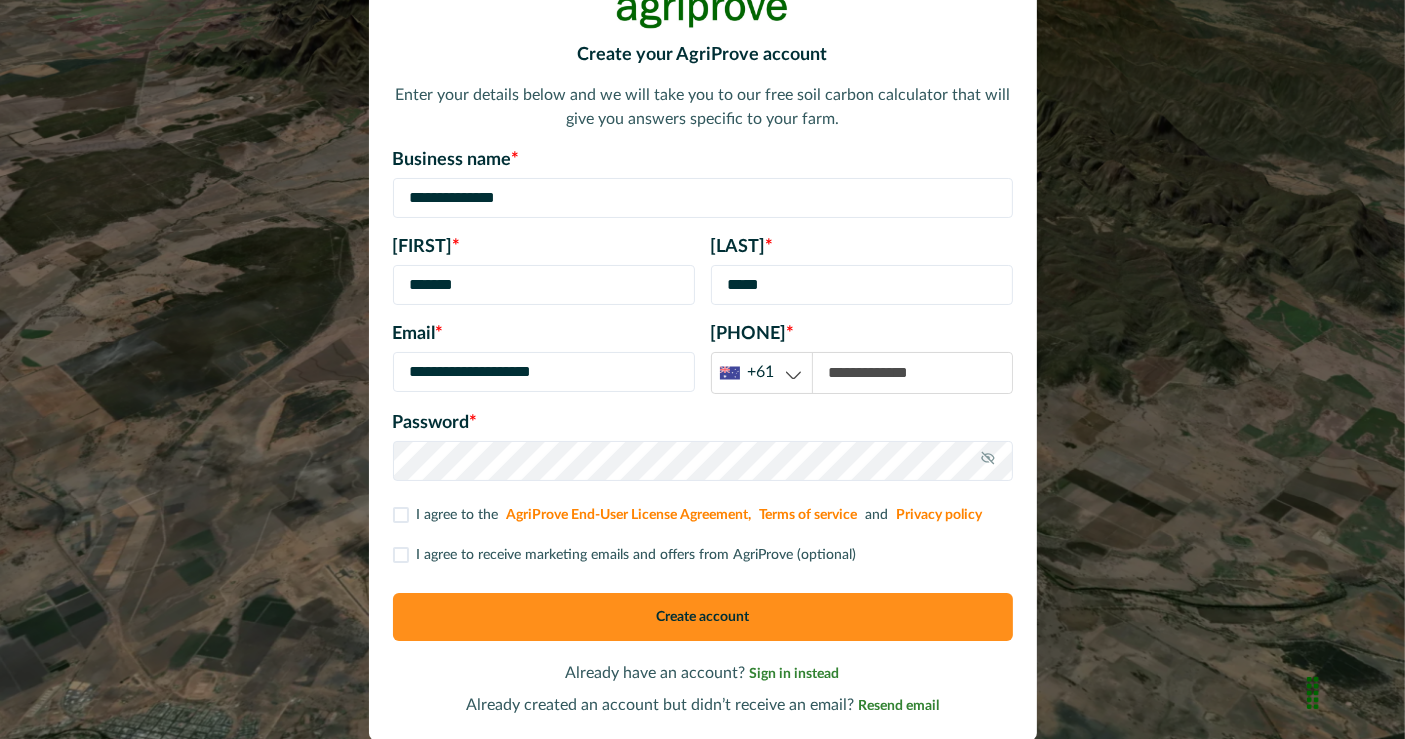 type on "**********" 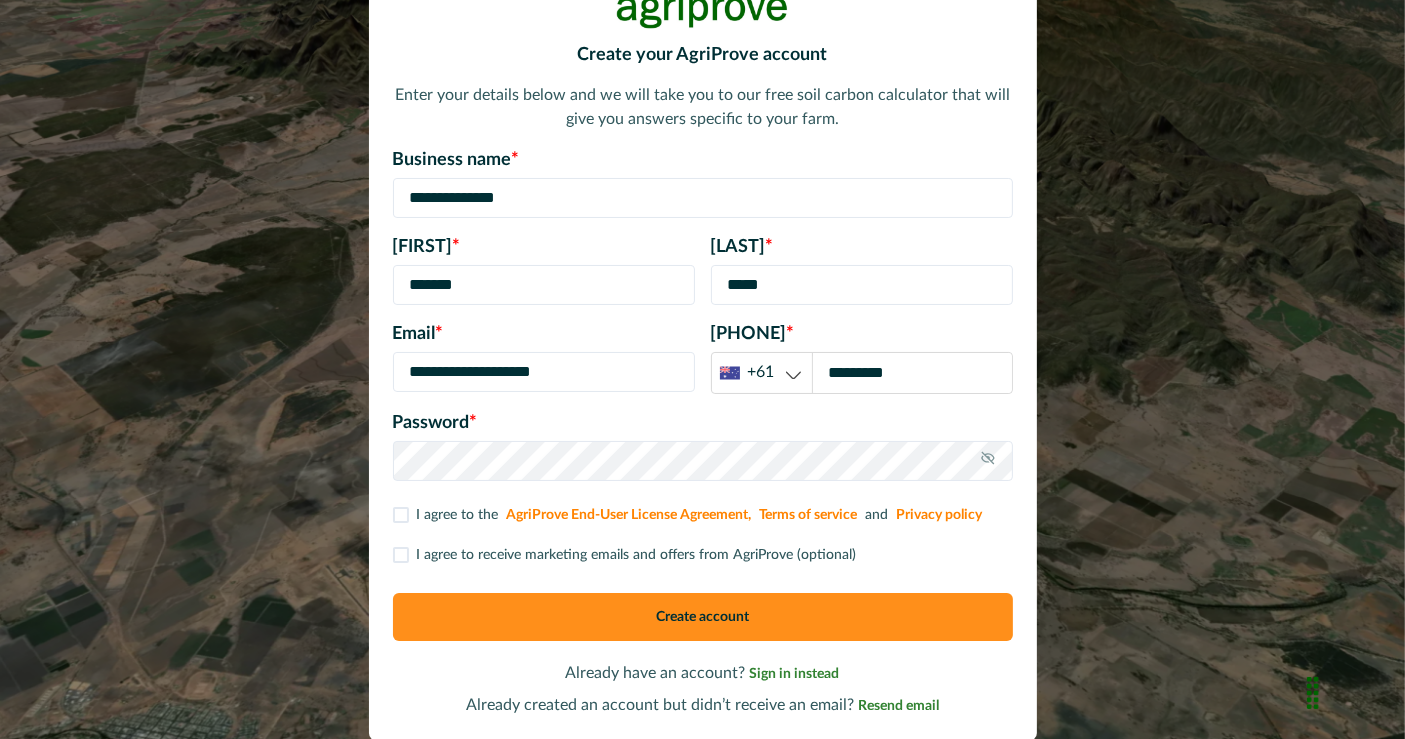 type on "*********" 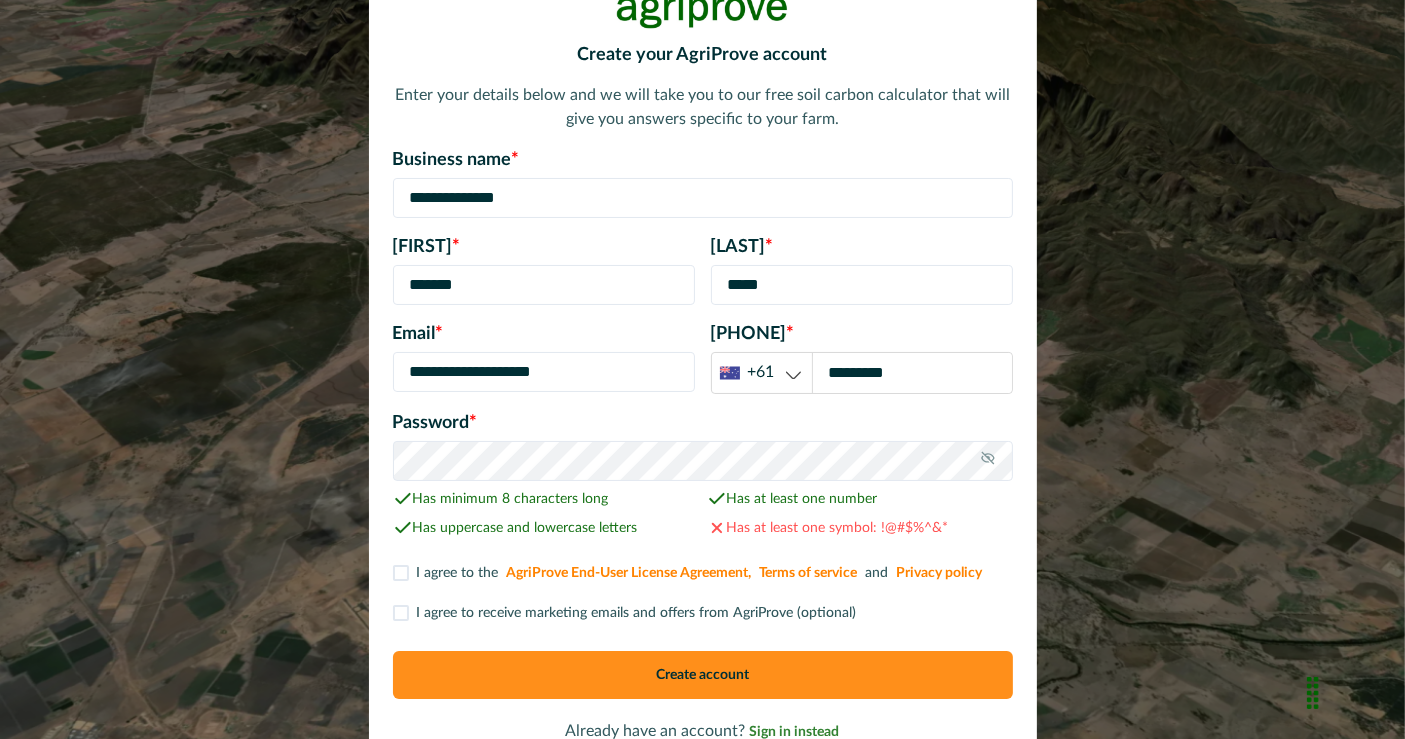 click at bounding box center [988, 458] 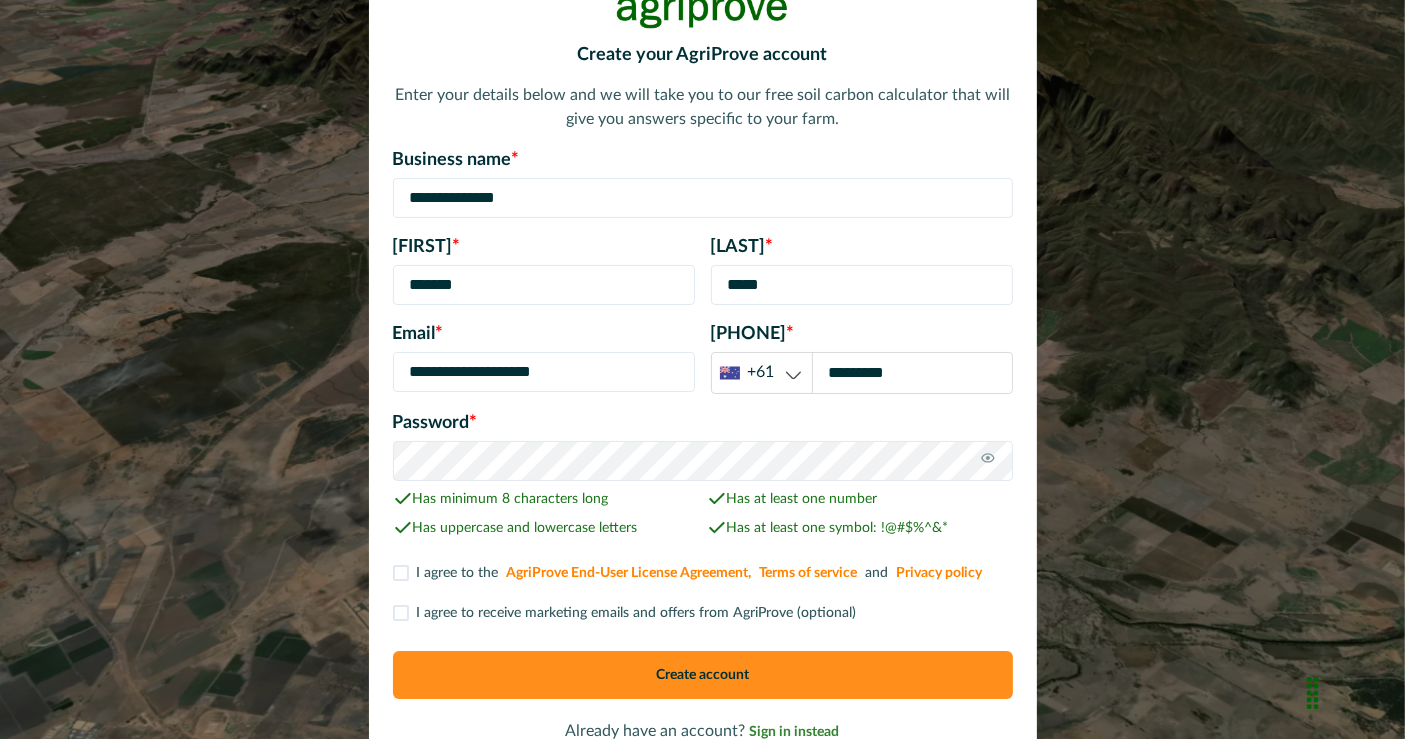 click on "I agree to the AgriProve End-User License Agreement, Terms of service and Privacy policy" at bounding box center (702, 573) 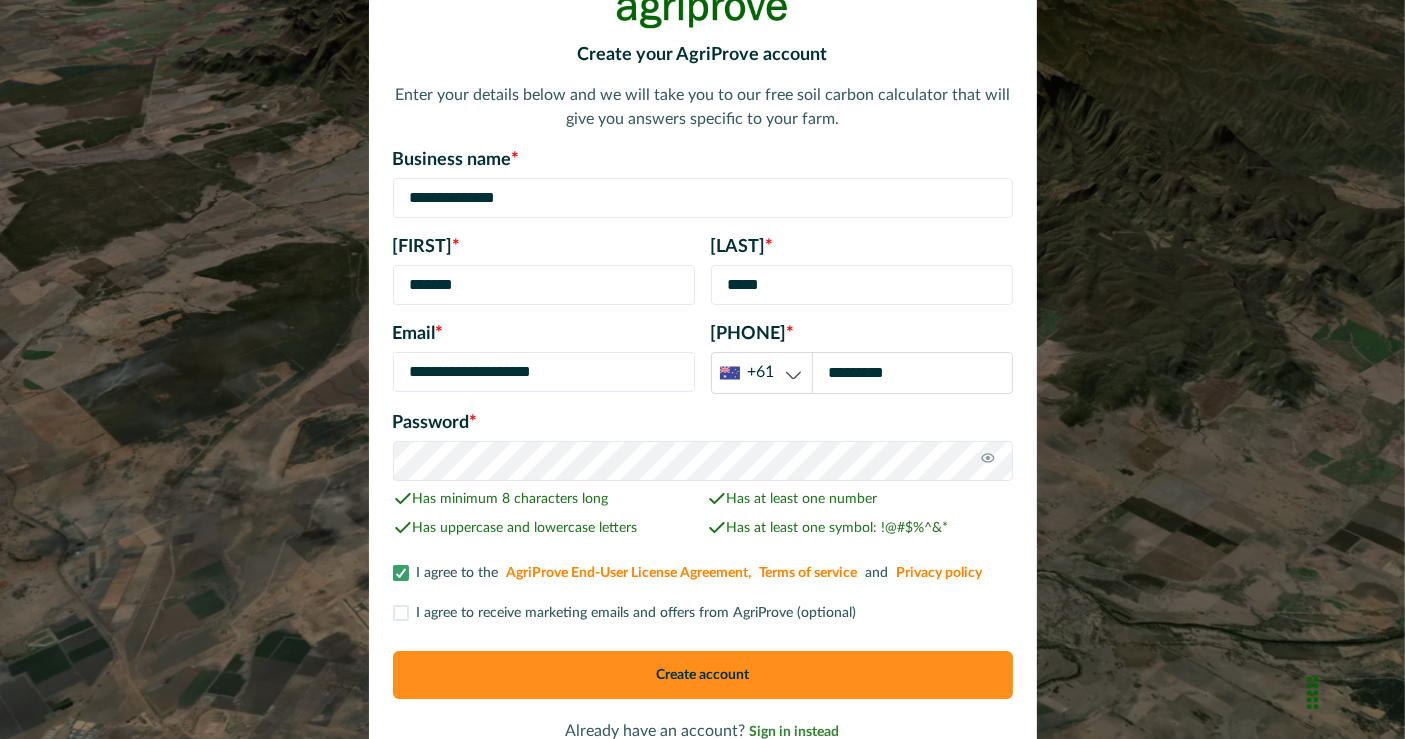 click on "I agree to receive marketing emails and offers from AgriProve (optional)" at bounding box center [625, 613] 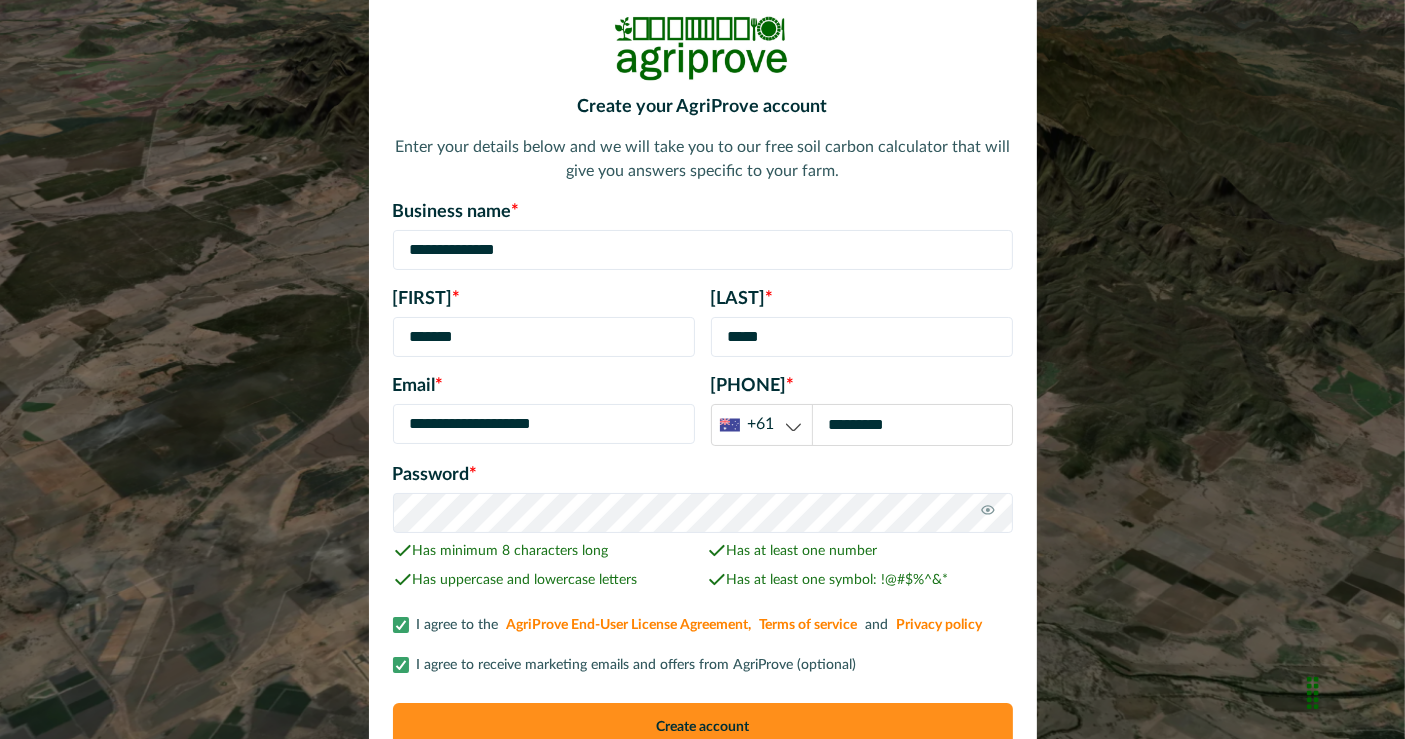 scroll, scrollTop: 119, scrollLeft: 0, axis: vertical 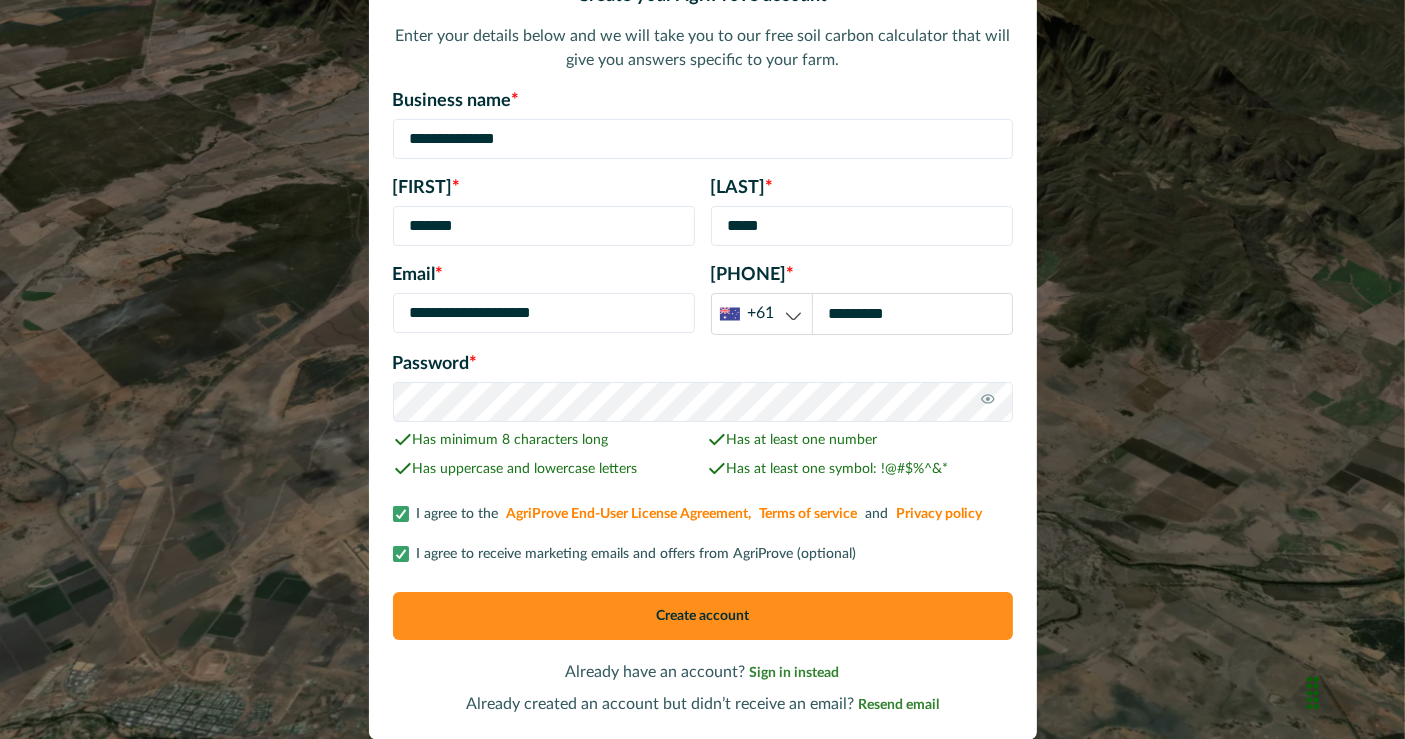 click on "Create account" at bounding box center (703, 616) 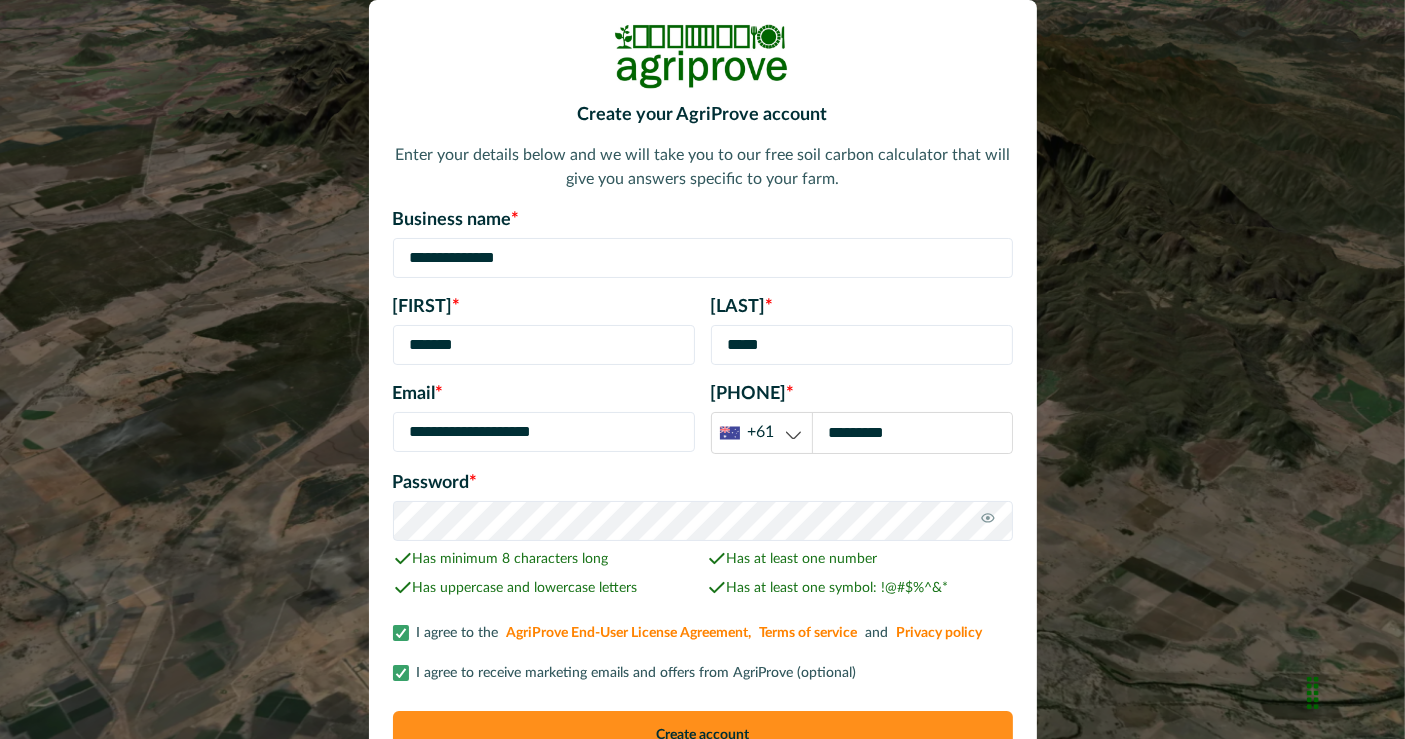 scroll, scrollTop: 119, scrollLeft: 0, axis: vertical 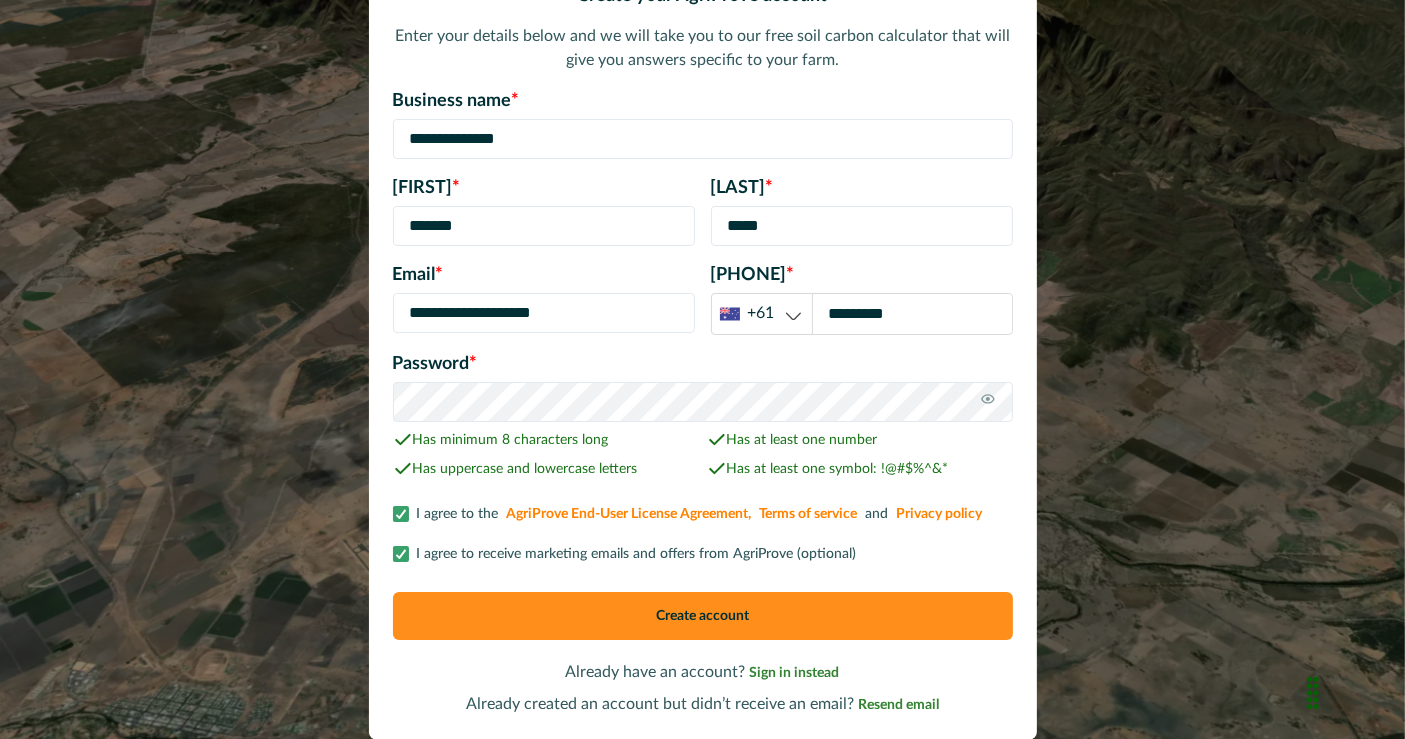 click on "Create account" at bounding box center (703, 616) 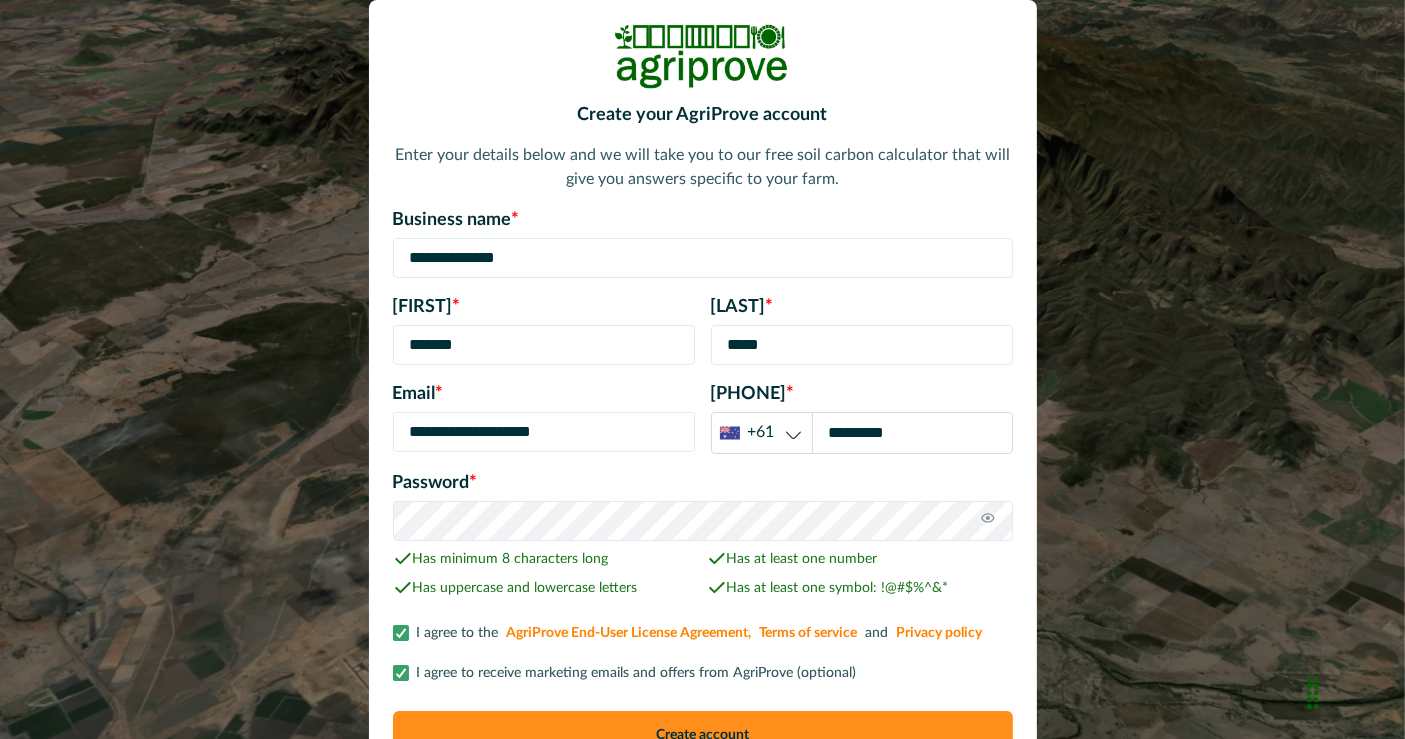 click on "Create account" at bounding box center (703, 735) 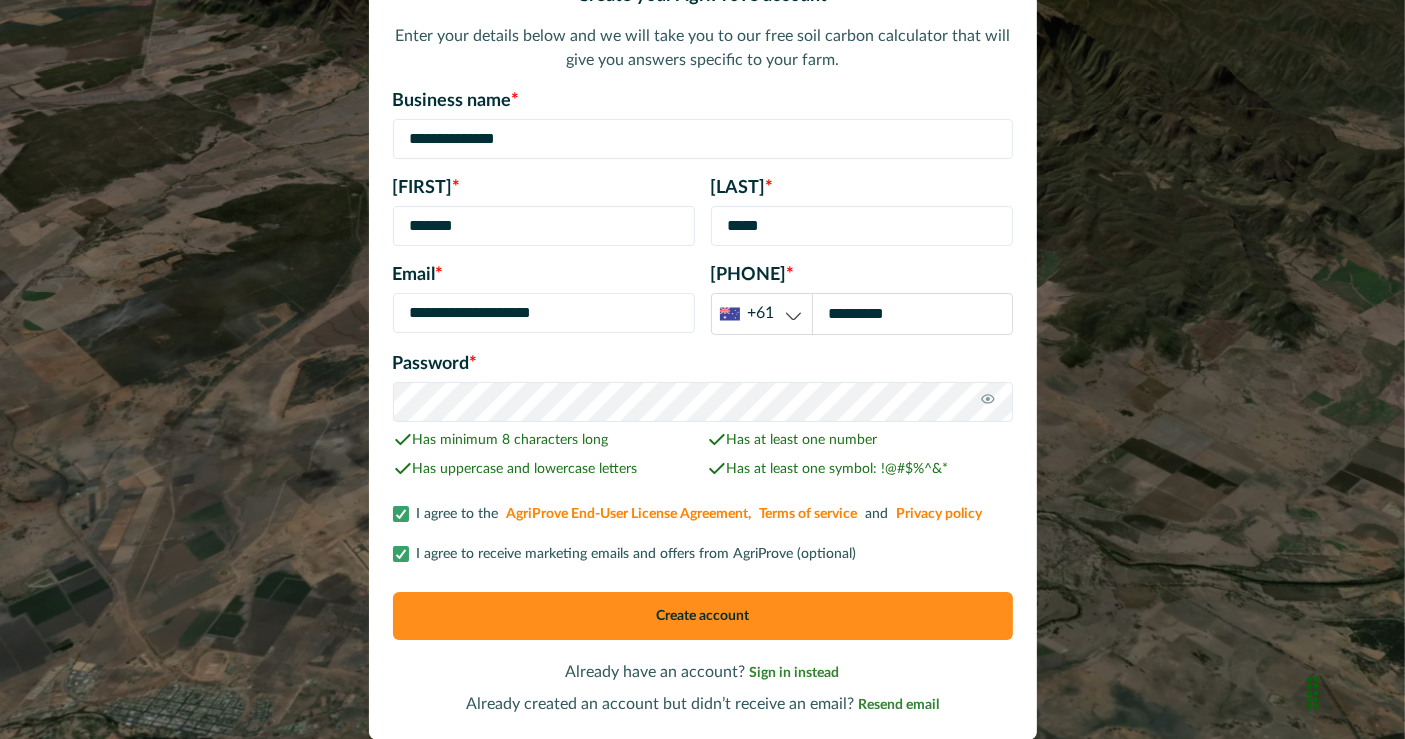 click on "Create account" at bounding box center [703, 616] 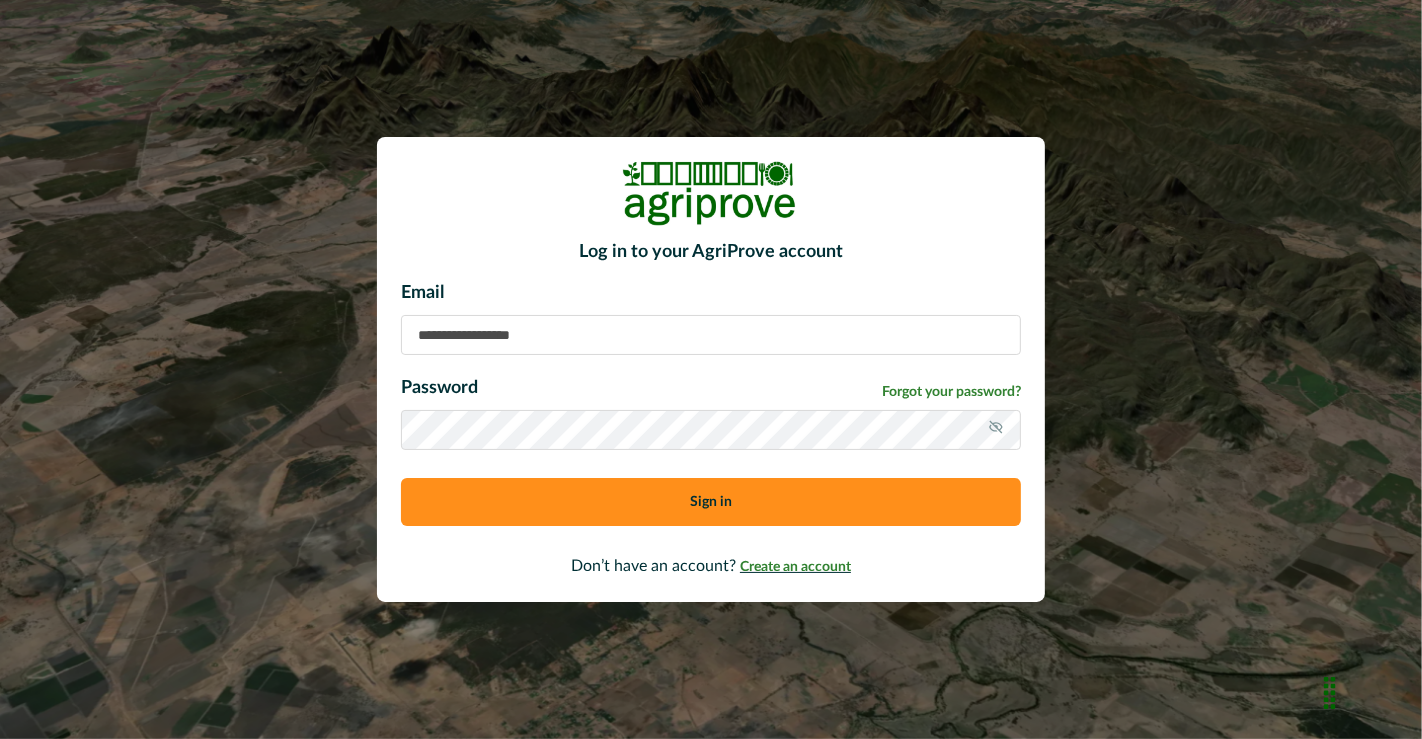 click on "Create an account" at bounding box center (795, 567) 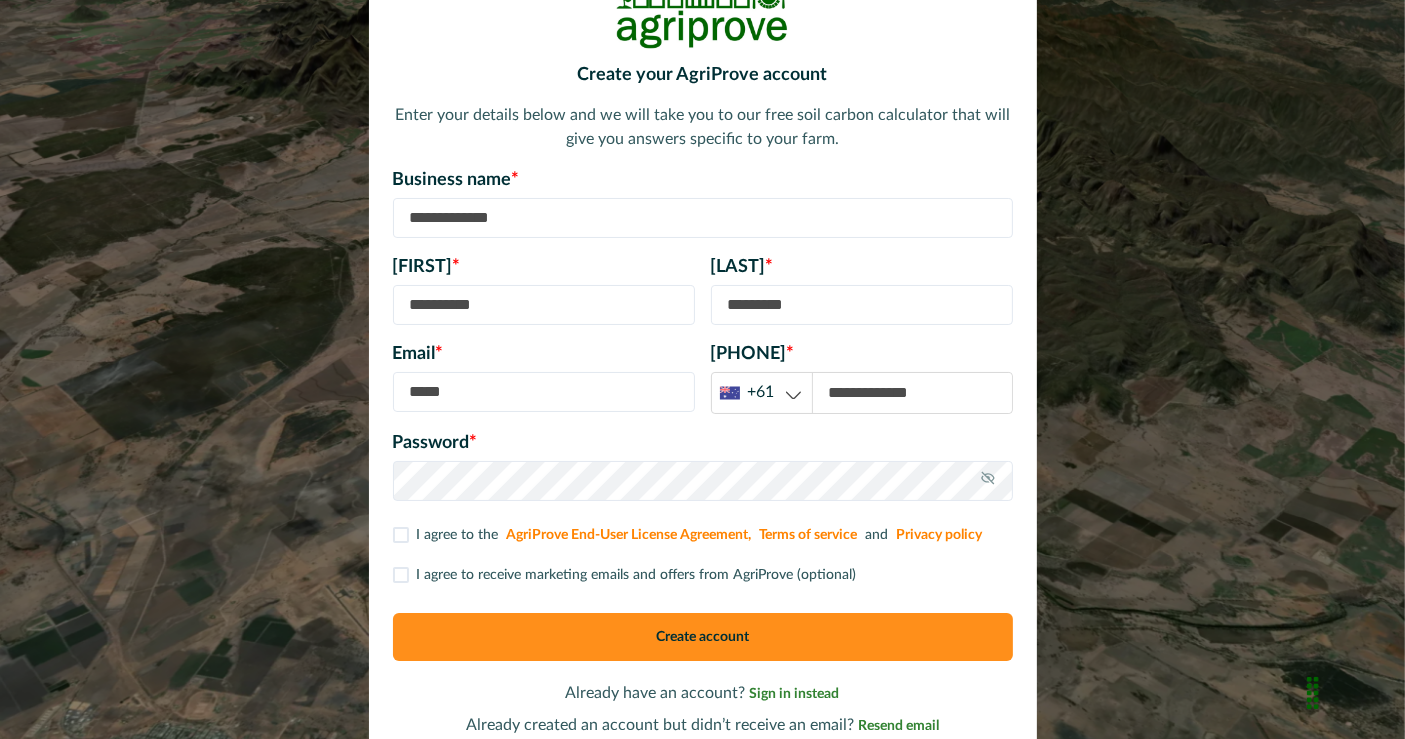 scroll, scrollTop: 60, scrollLeft: 0, axis: vertical 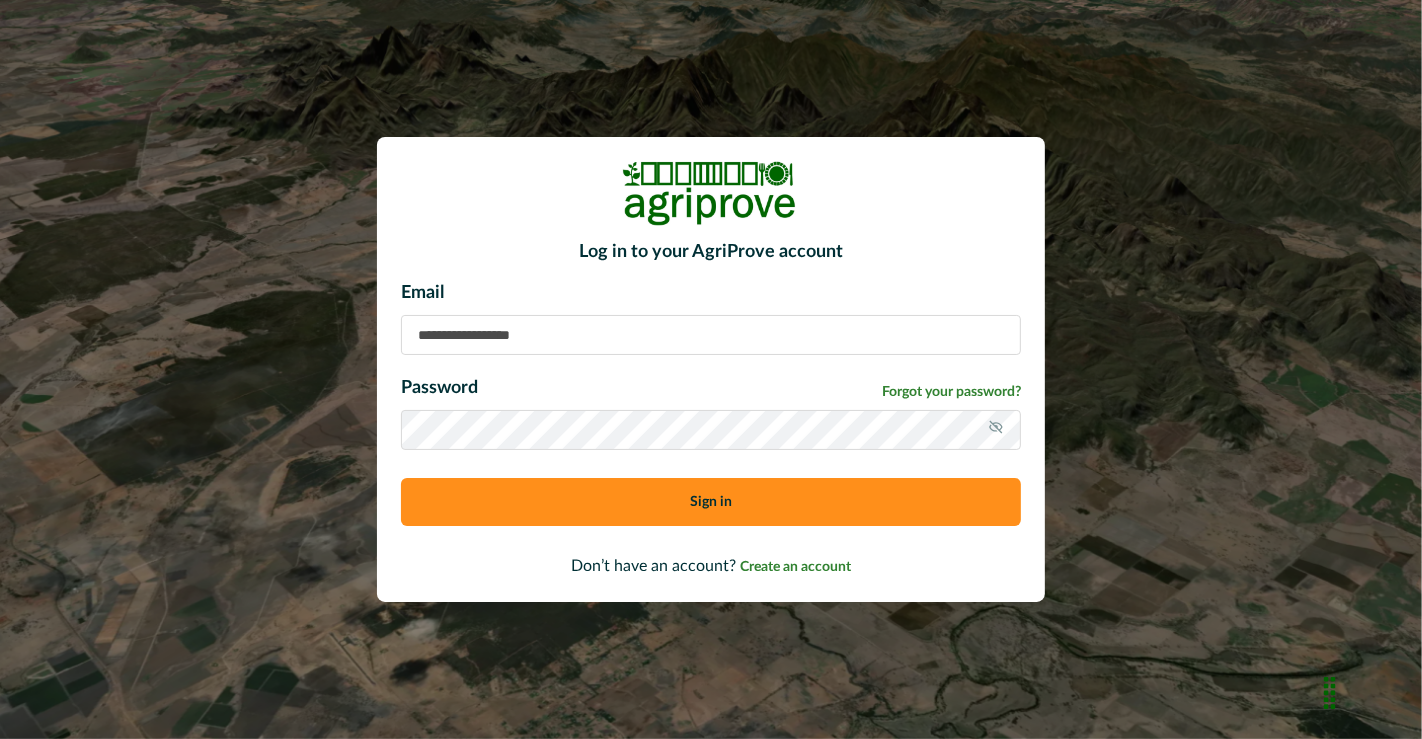 click at bounding box center [711, 335] 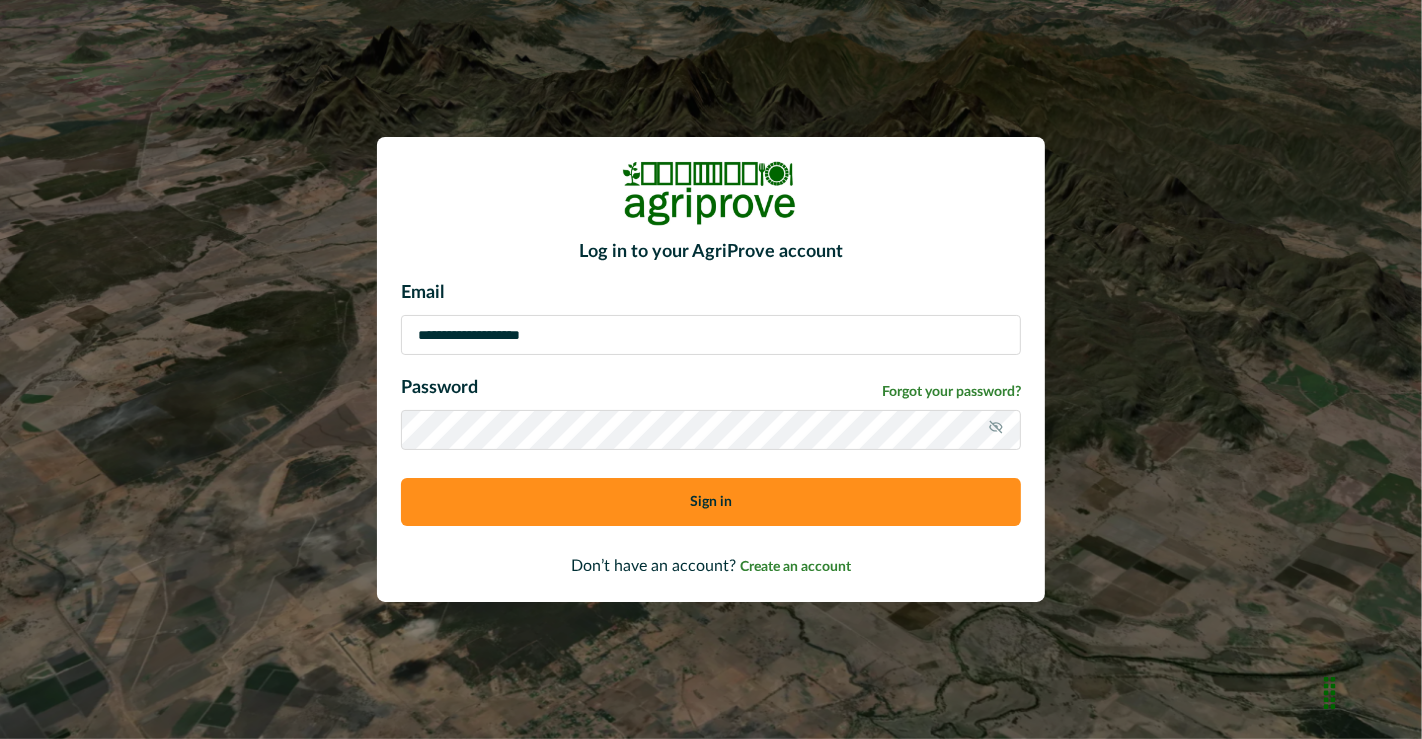 click at bounding box center [996, 427] 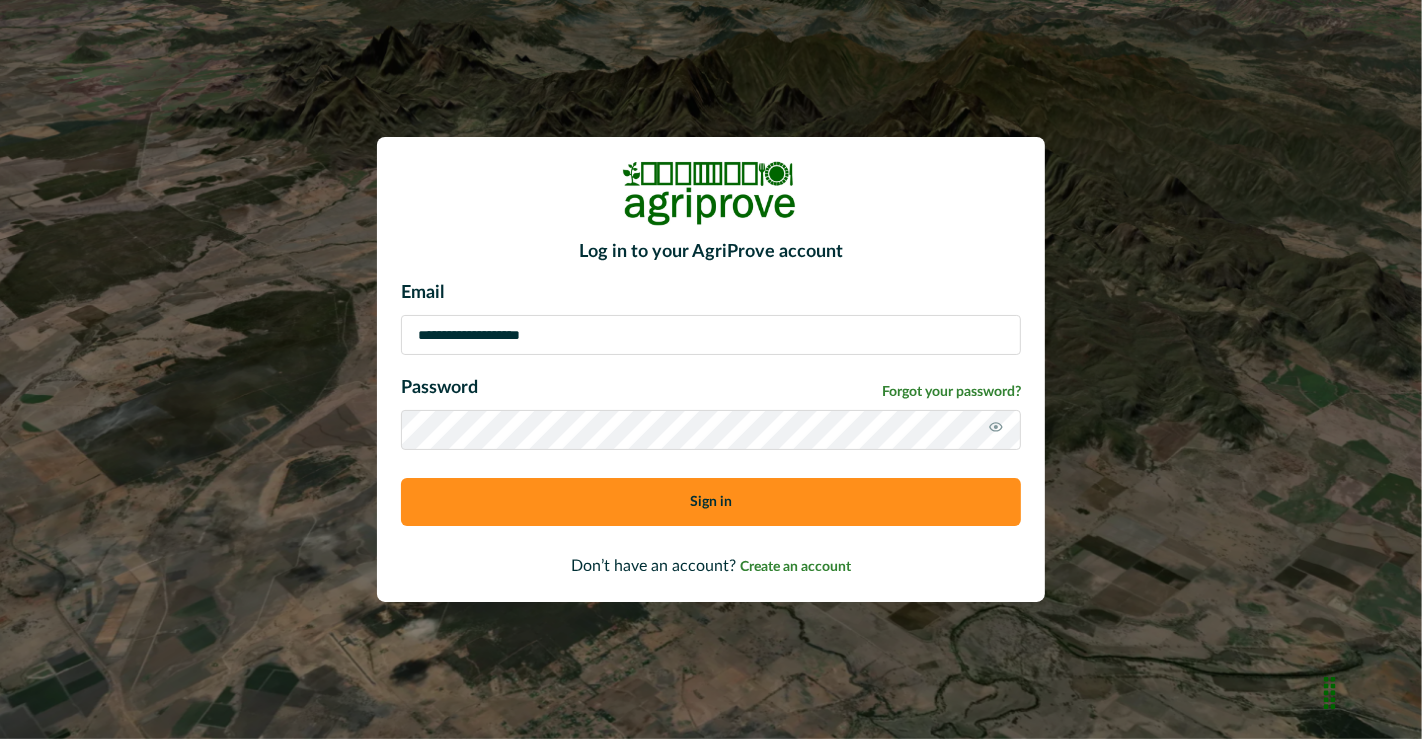 click on "Sign in" at bounding box center (711, 502) 